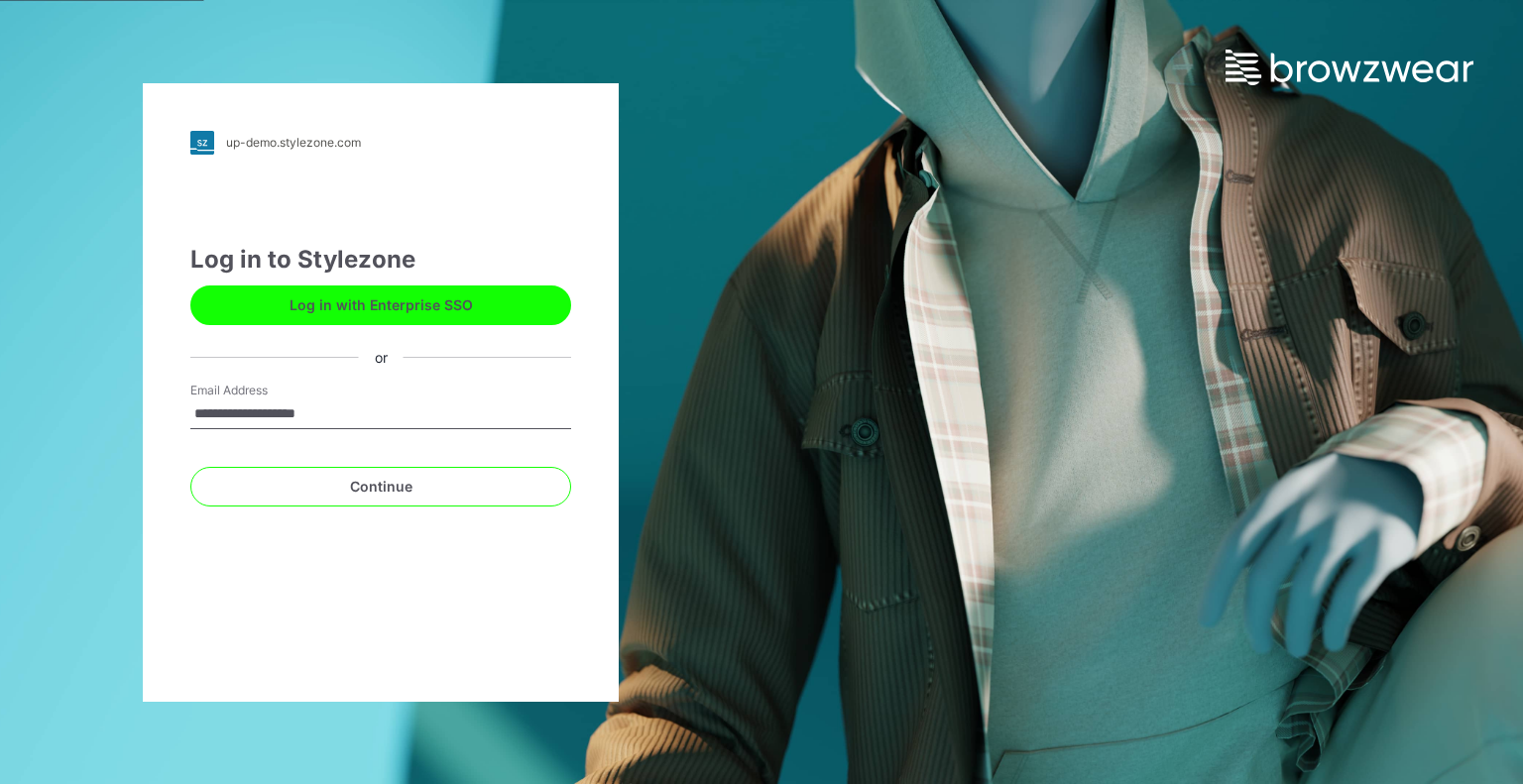 scroll, scrollTop: 0, scrollLeft: 0, axis: both 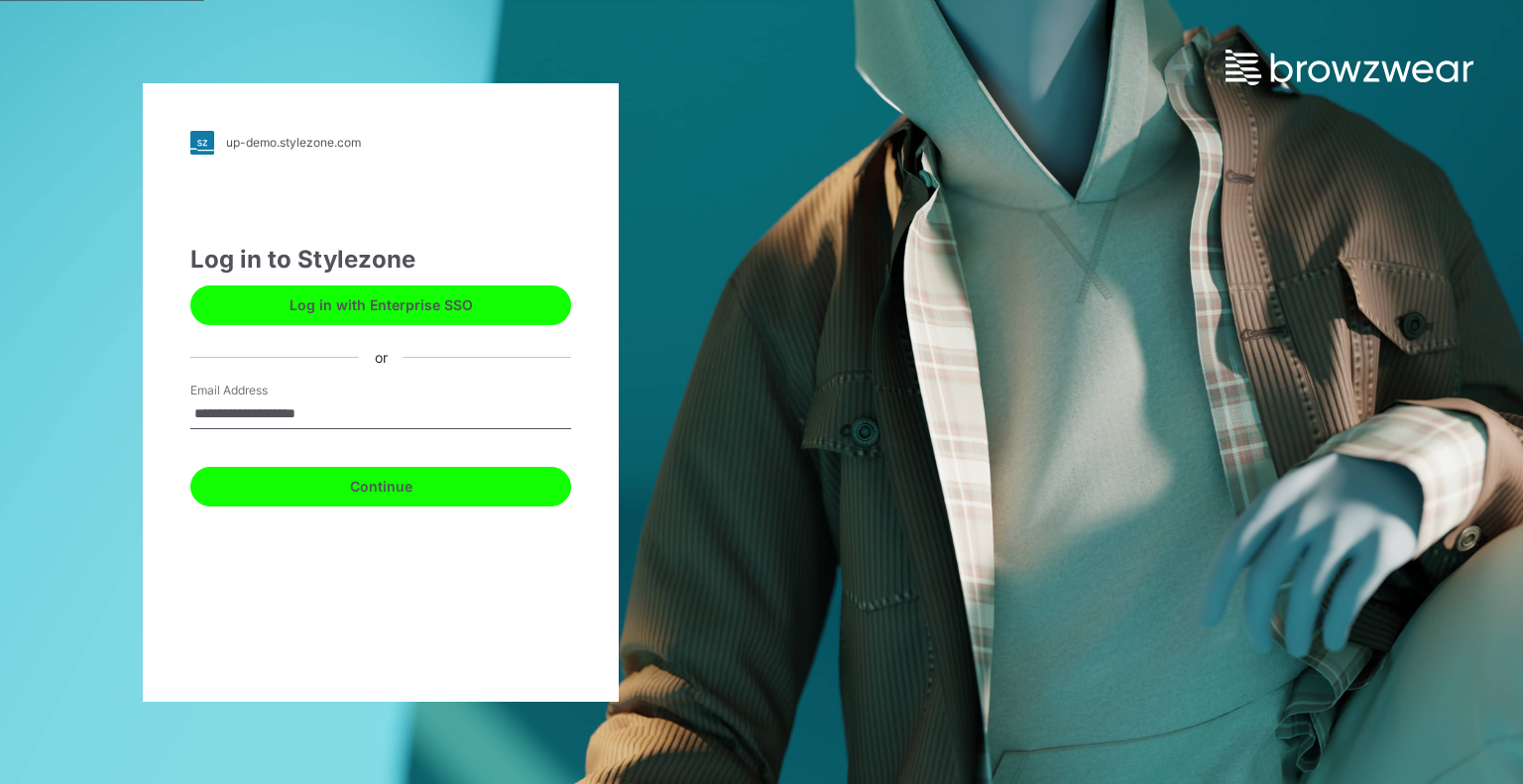 click on "Continue" at bounding box center (381, 487) 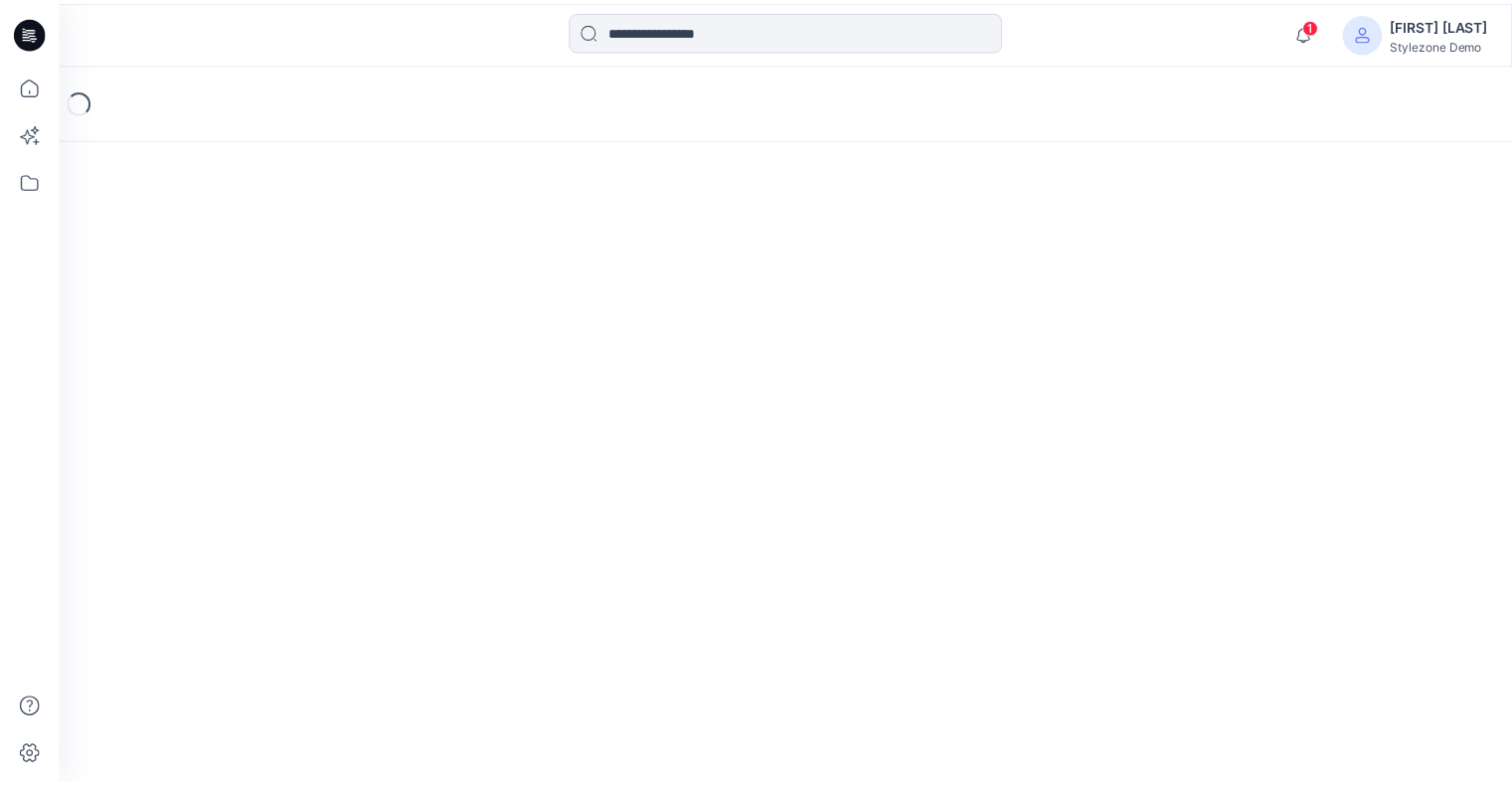 scroll, scrollTop: 0, scrollLeft: 0, axis: both 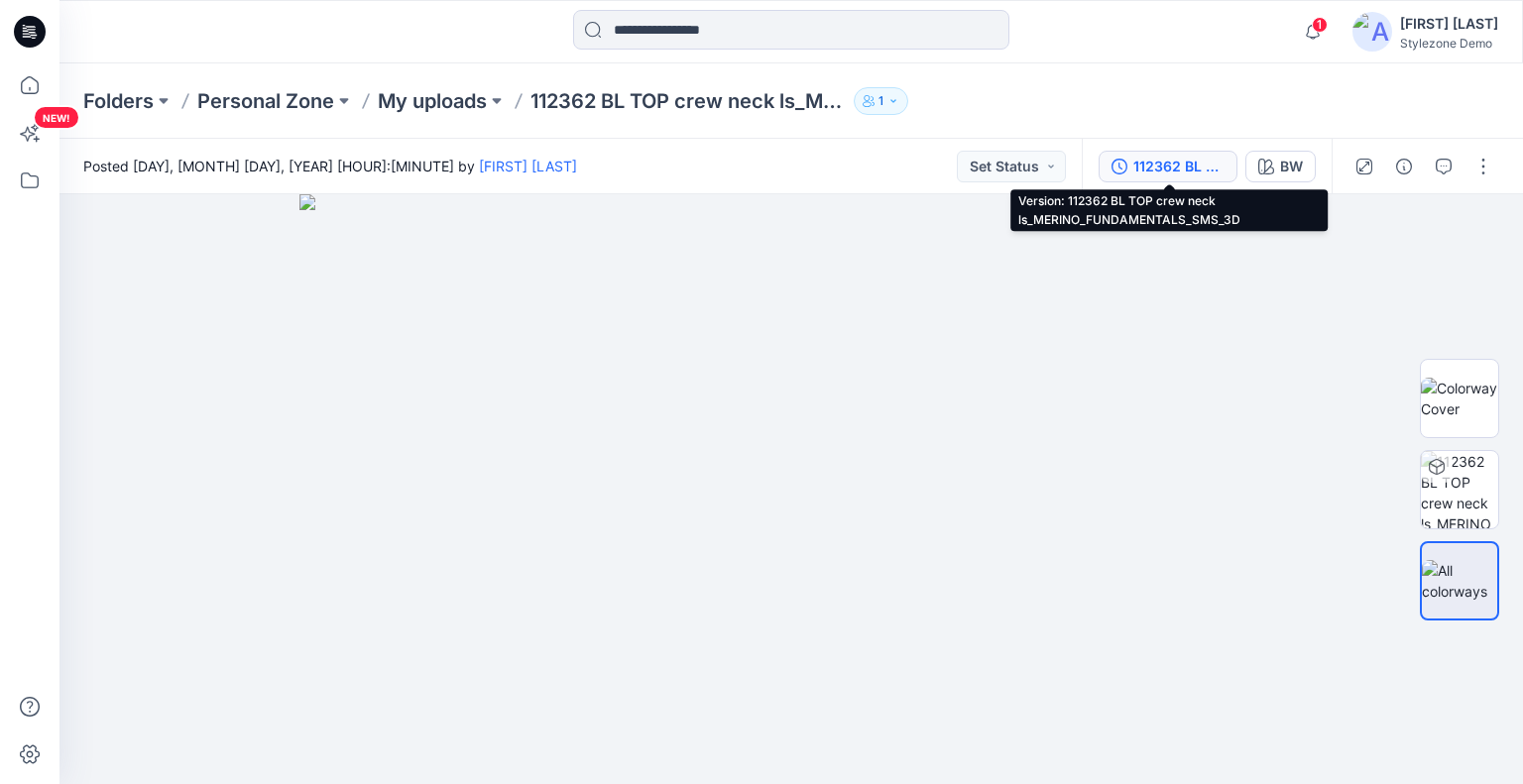 click on "112362 BL TOP crew neck ls_MERINO_FUNDAMENTALS_SMS_3D" at bounding box center [1179, 167] 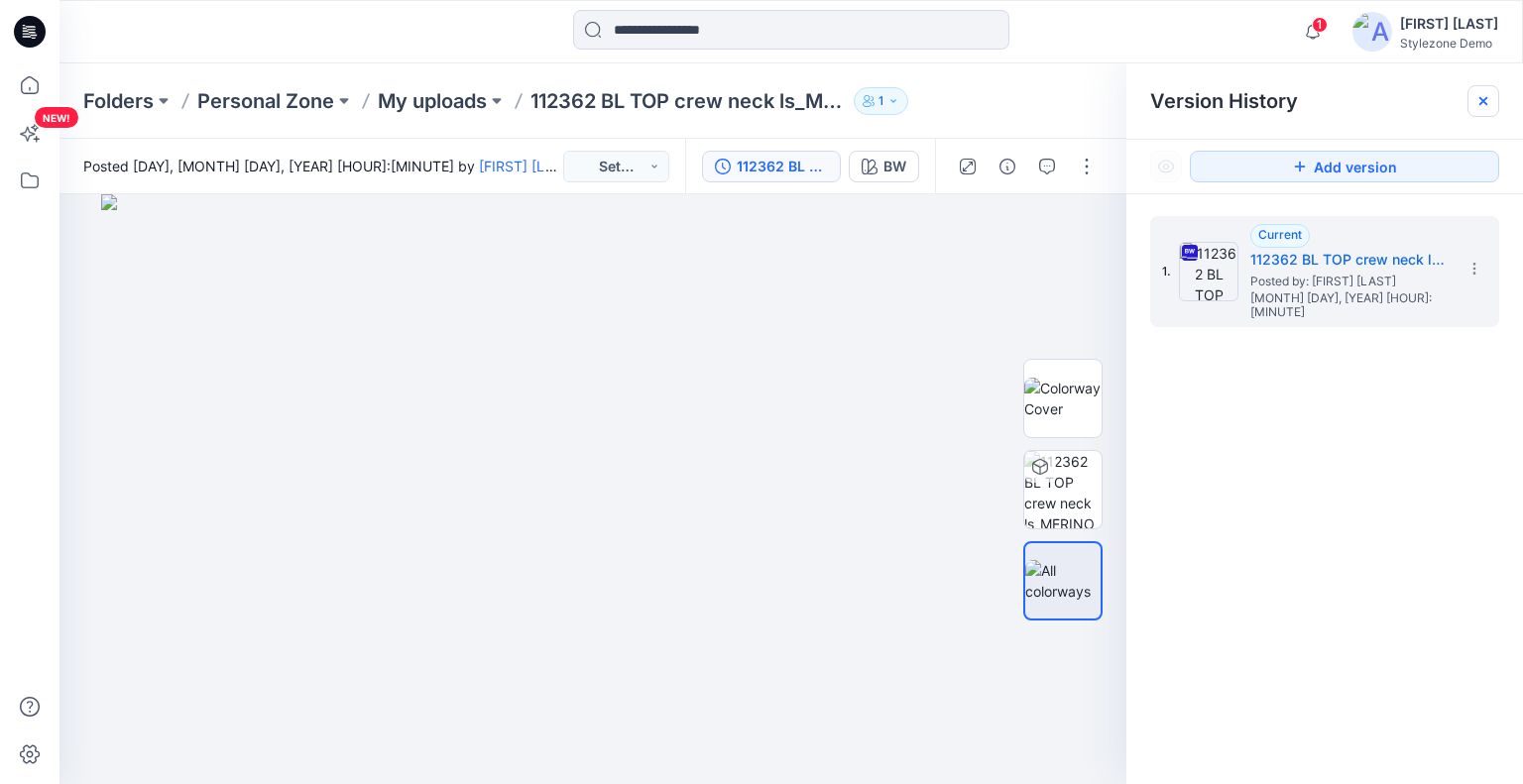click 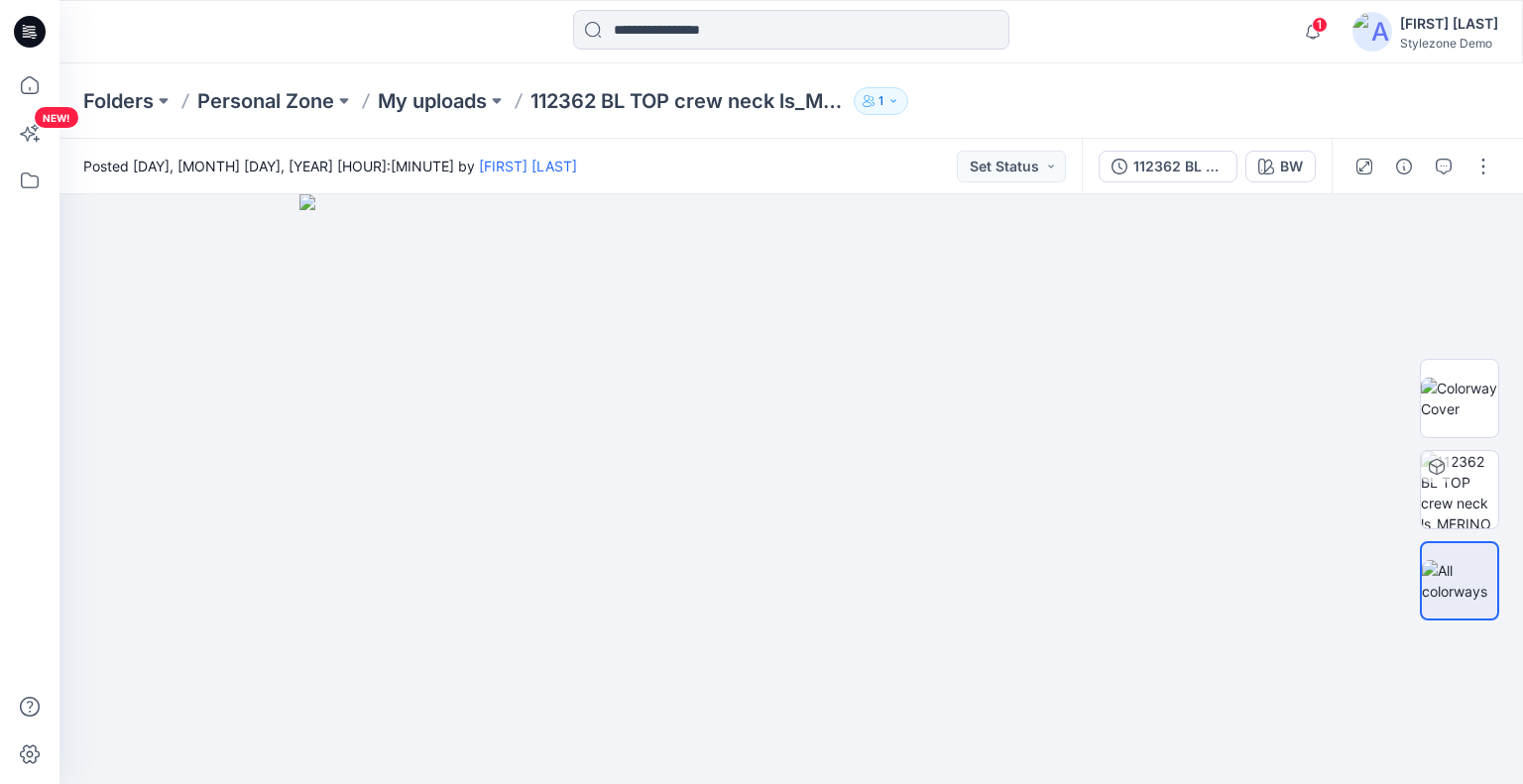 click on "Personal Zone" at bounding box center (266, 101) 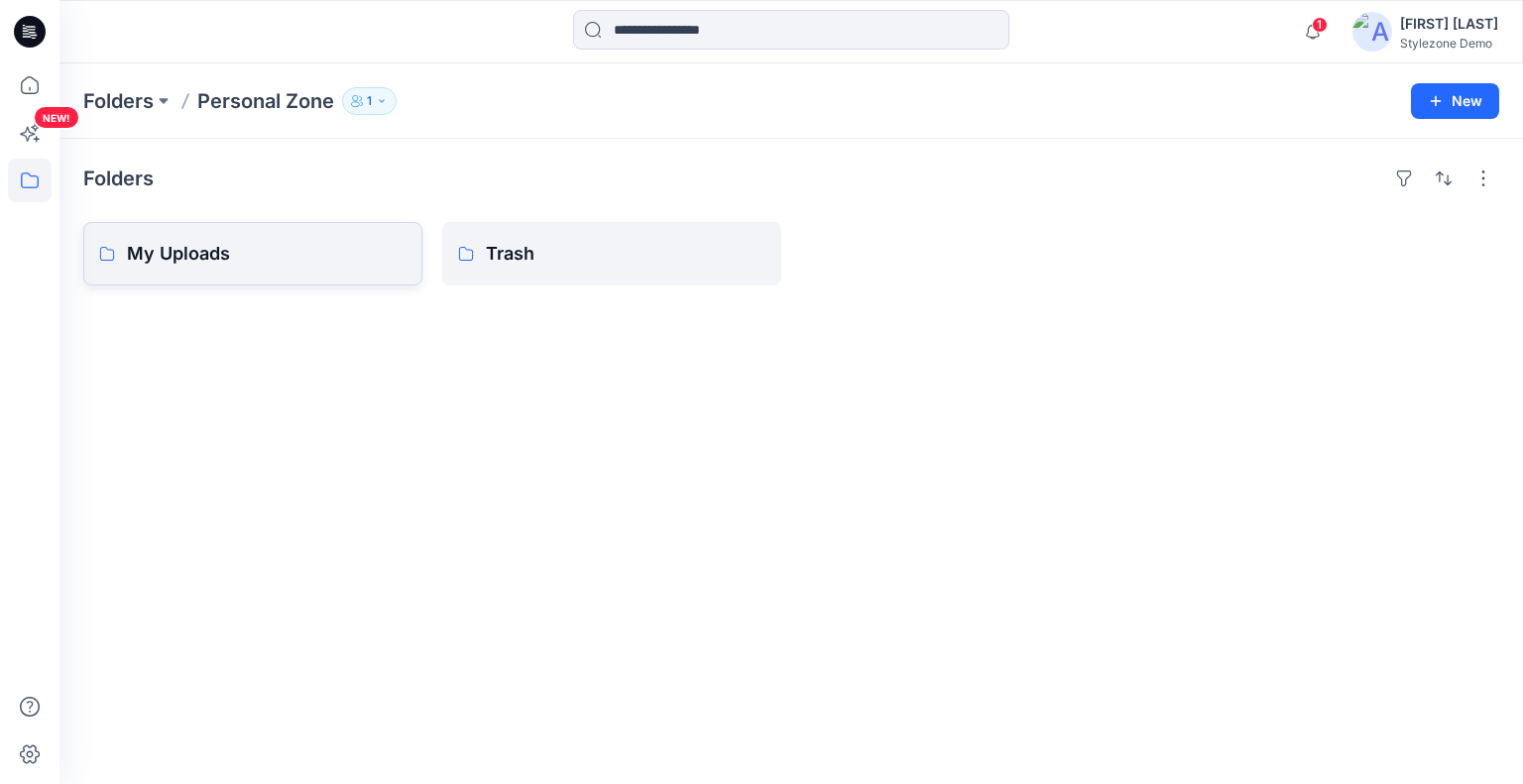 click on "My Uploads" at bounding box center (267, 254) 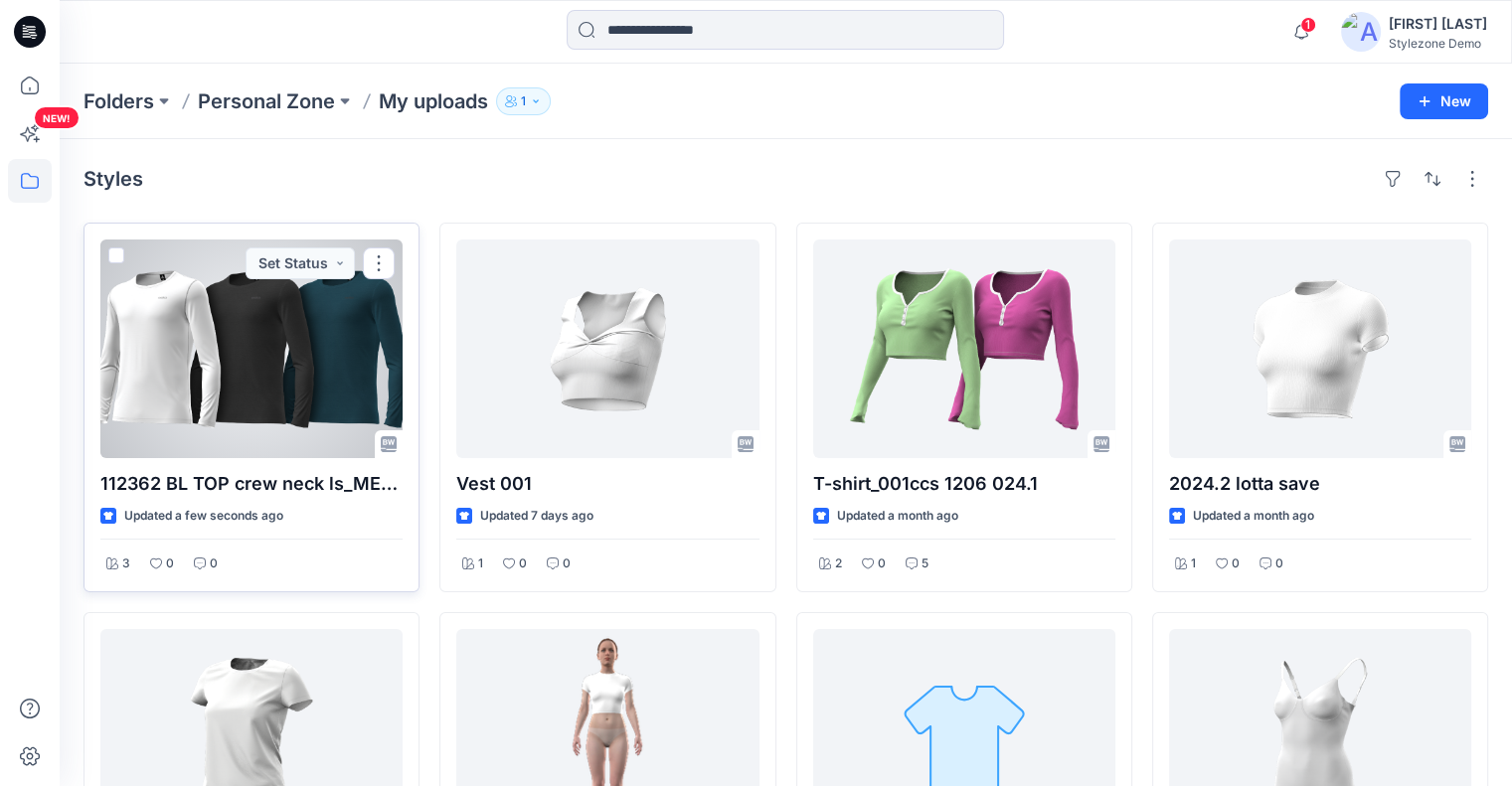 click at bounding box center (116, 255) 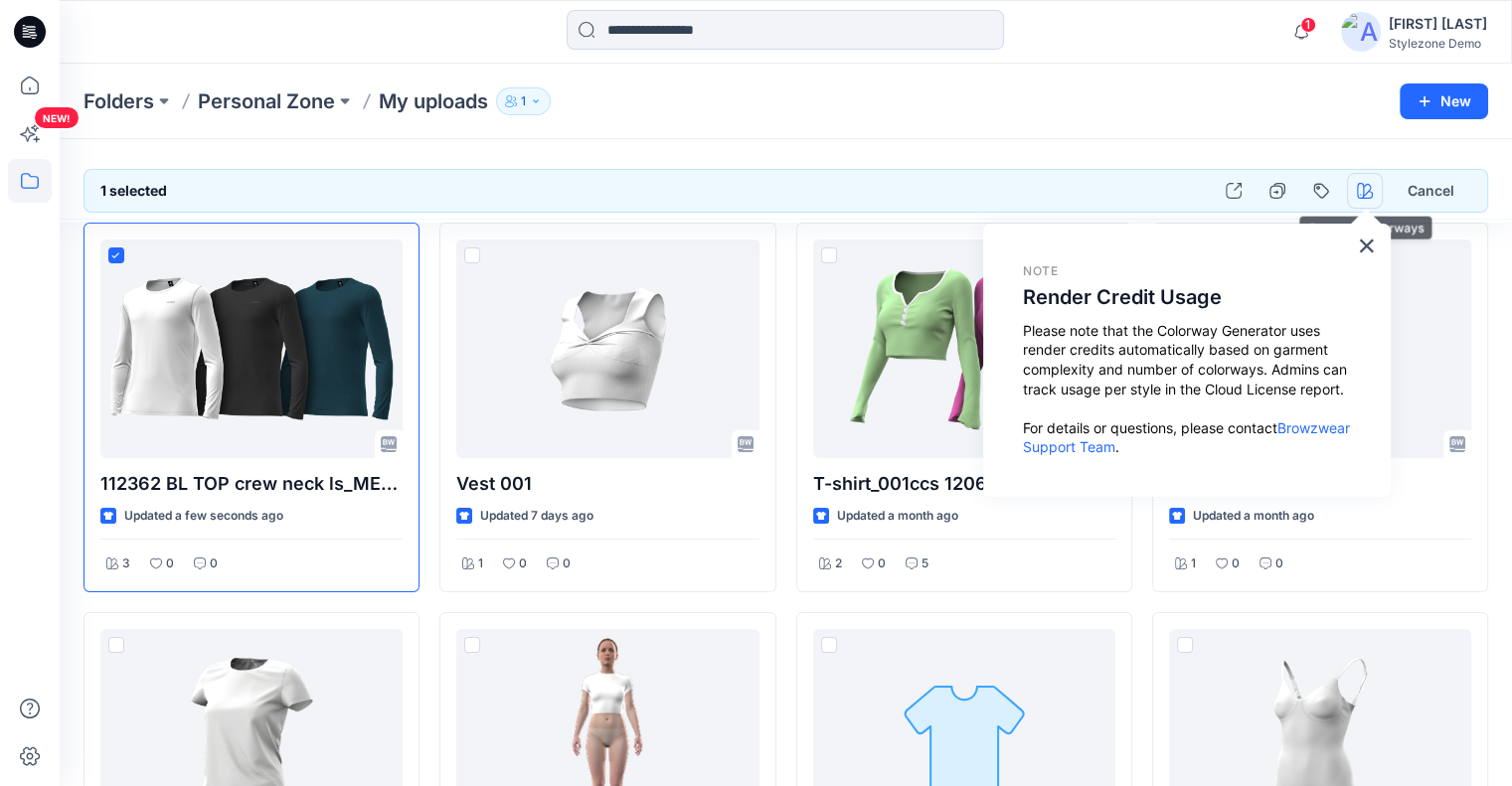 click 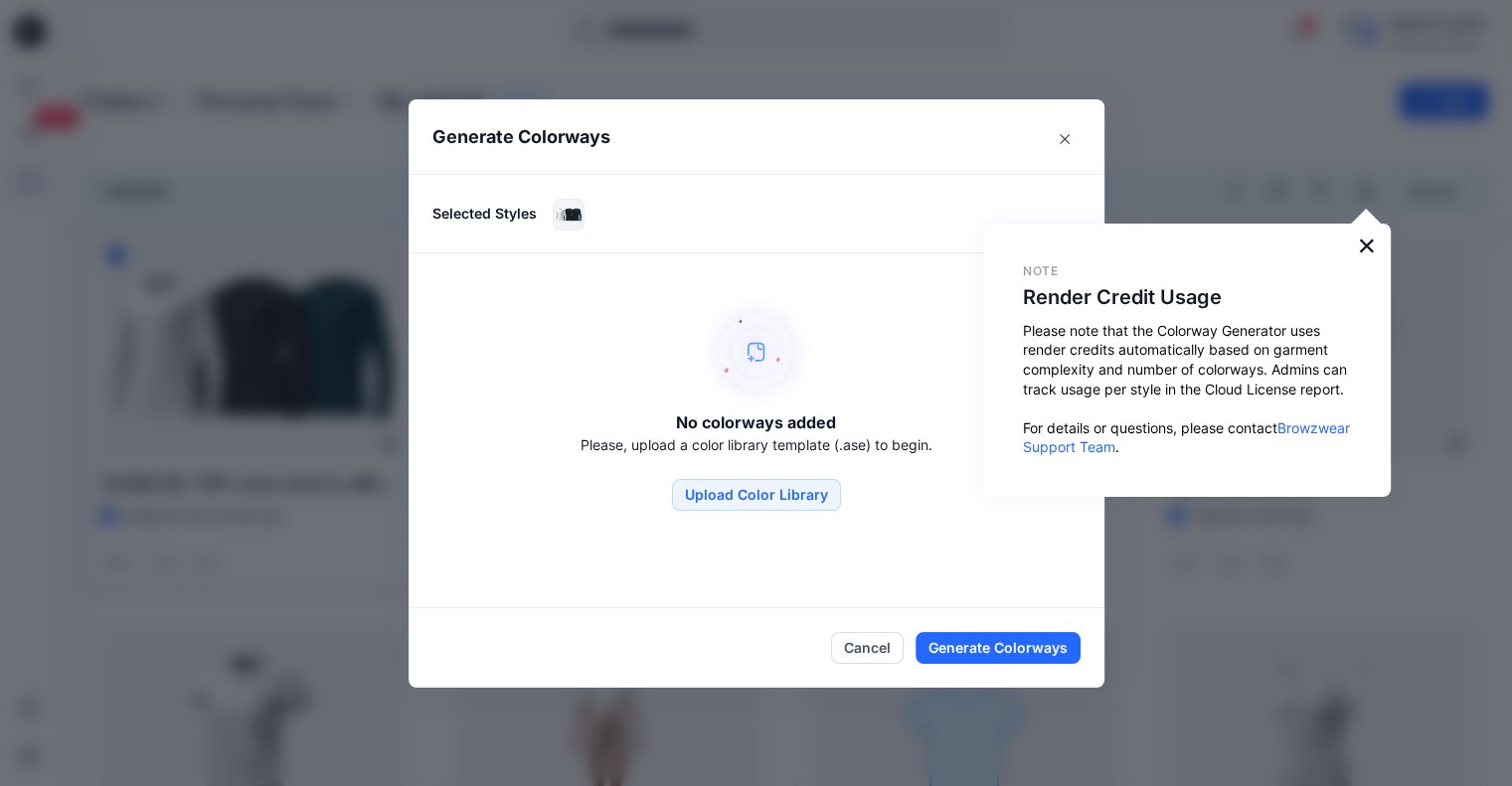 click on "×" at bounding box center [1366, 245] 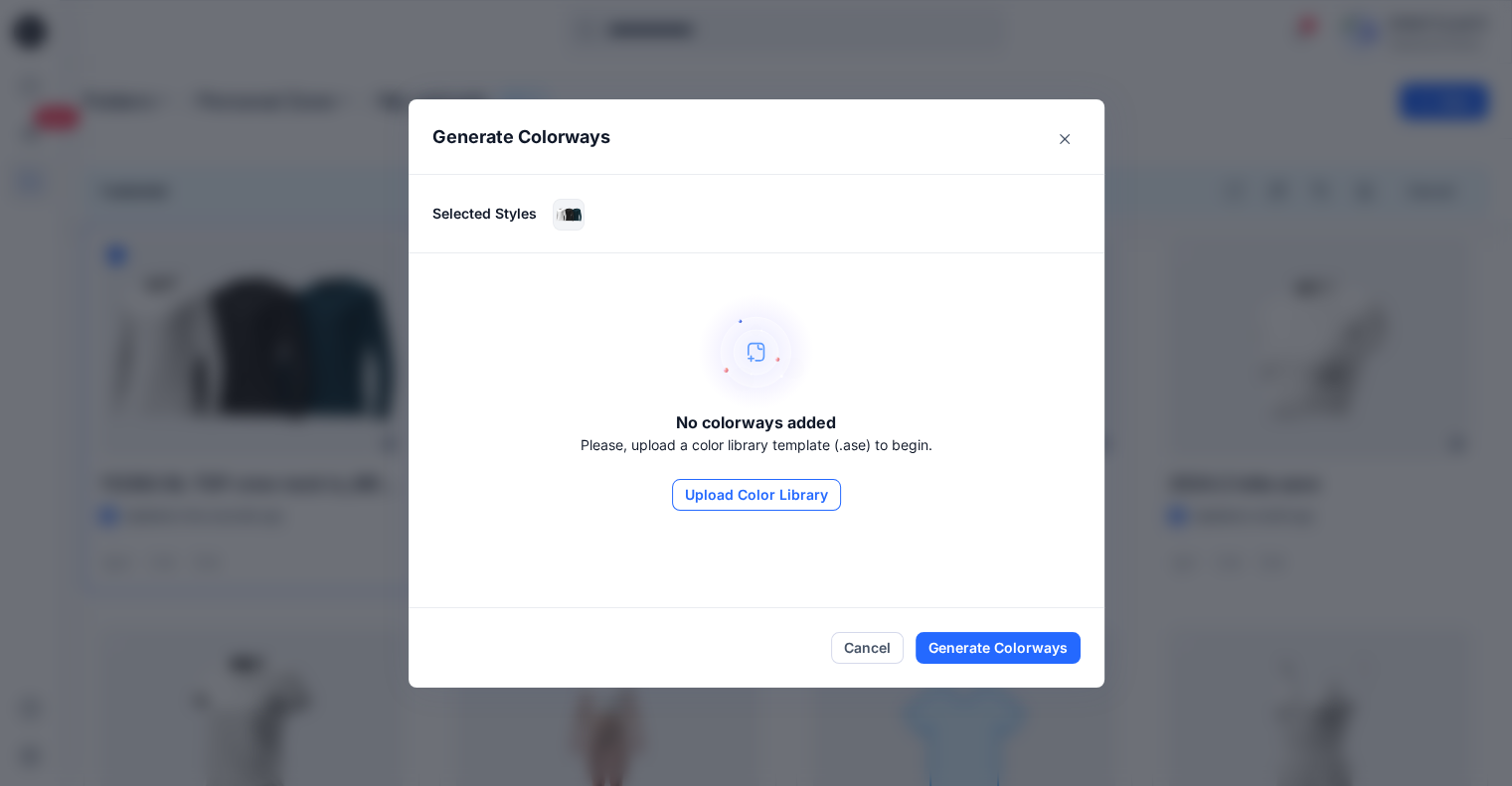 click on "Upload Color Library" at bounding box center [756, 495] 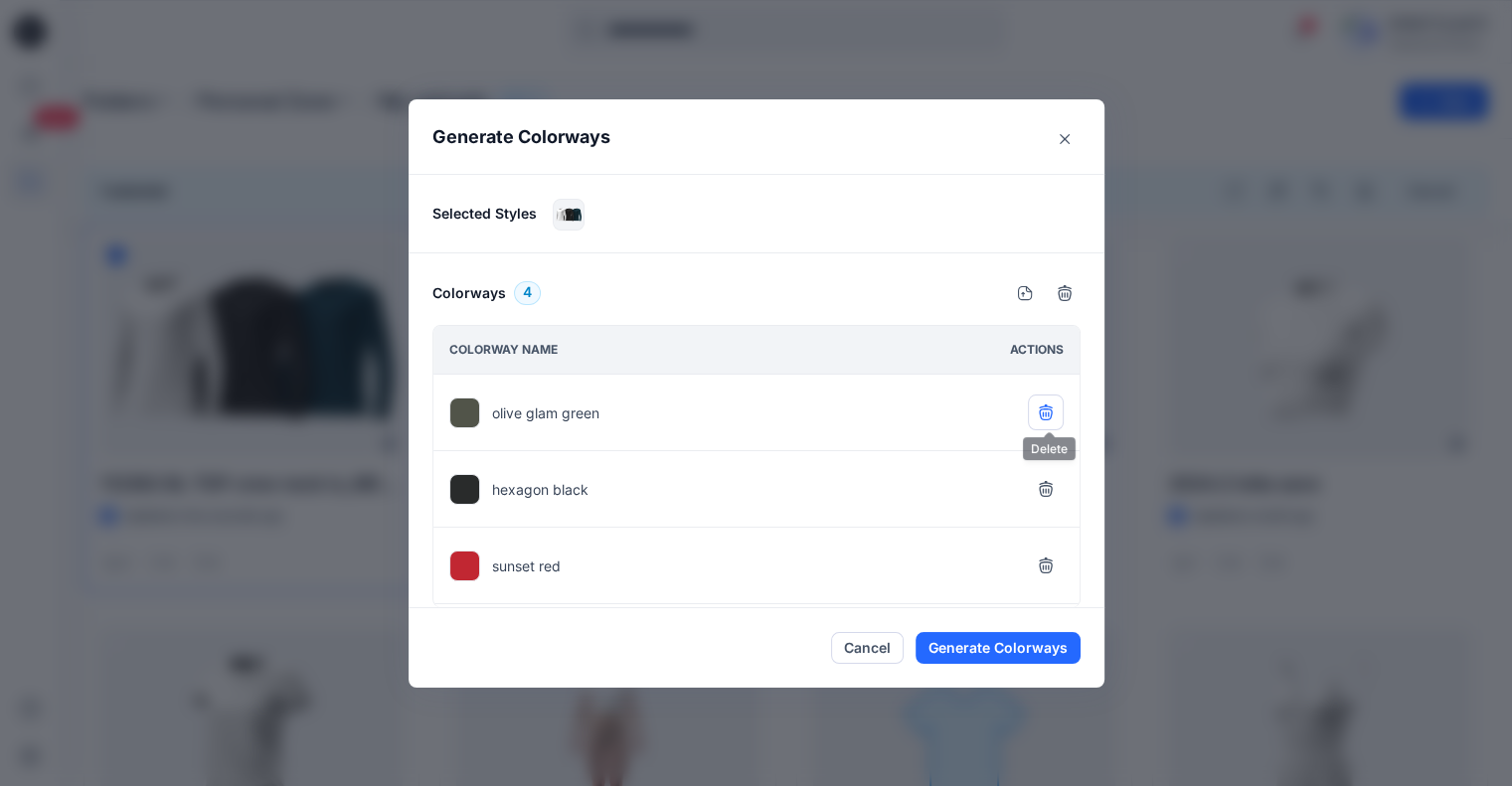 click 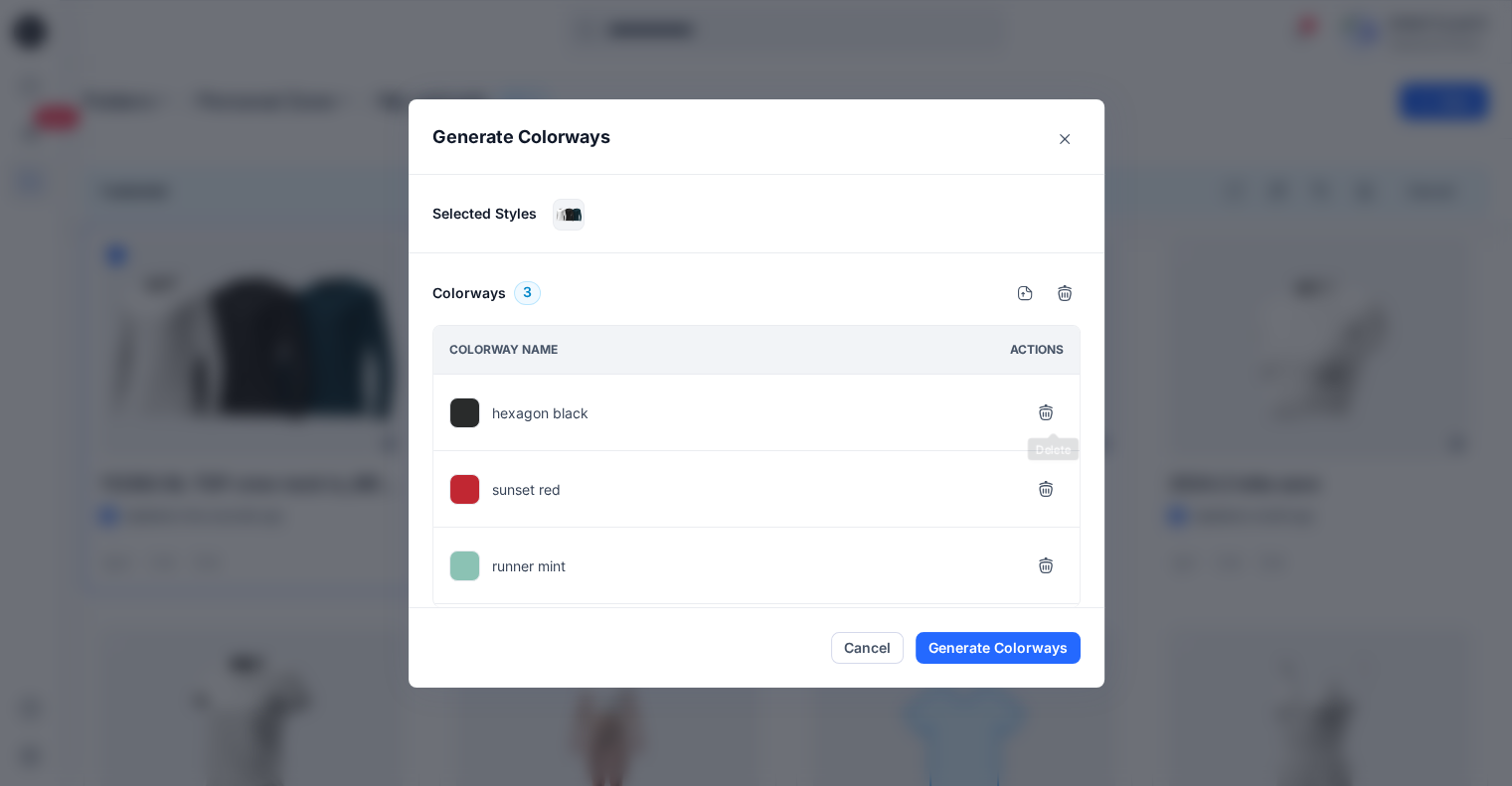click 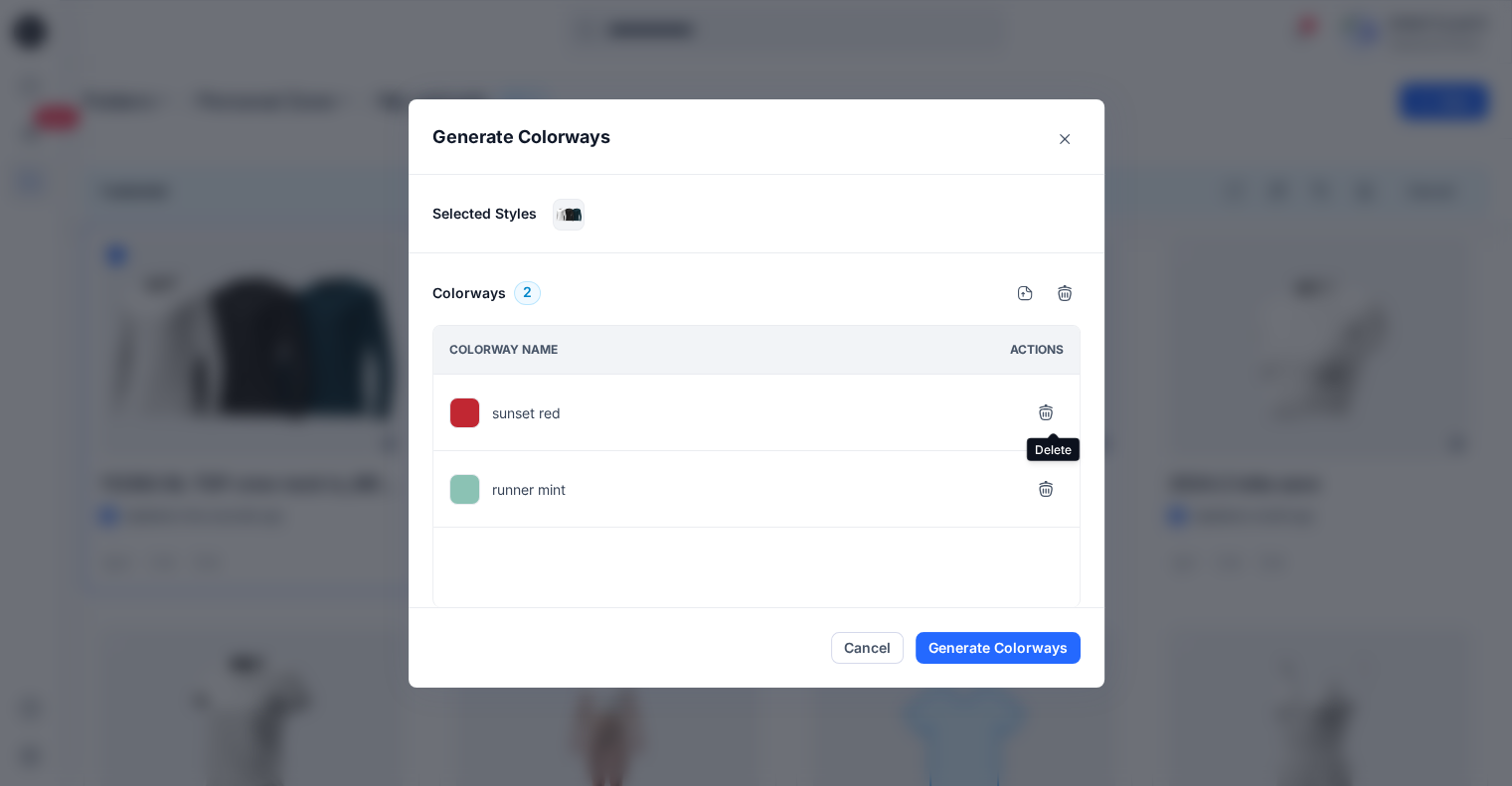 click 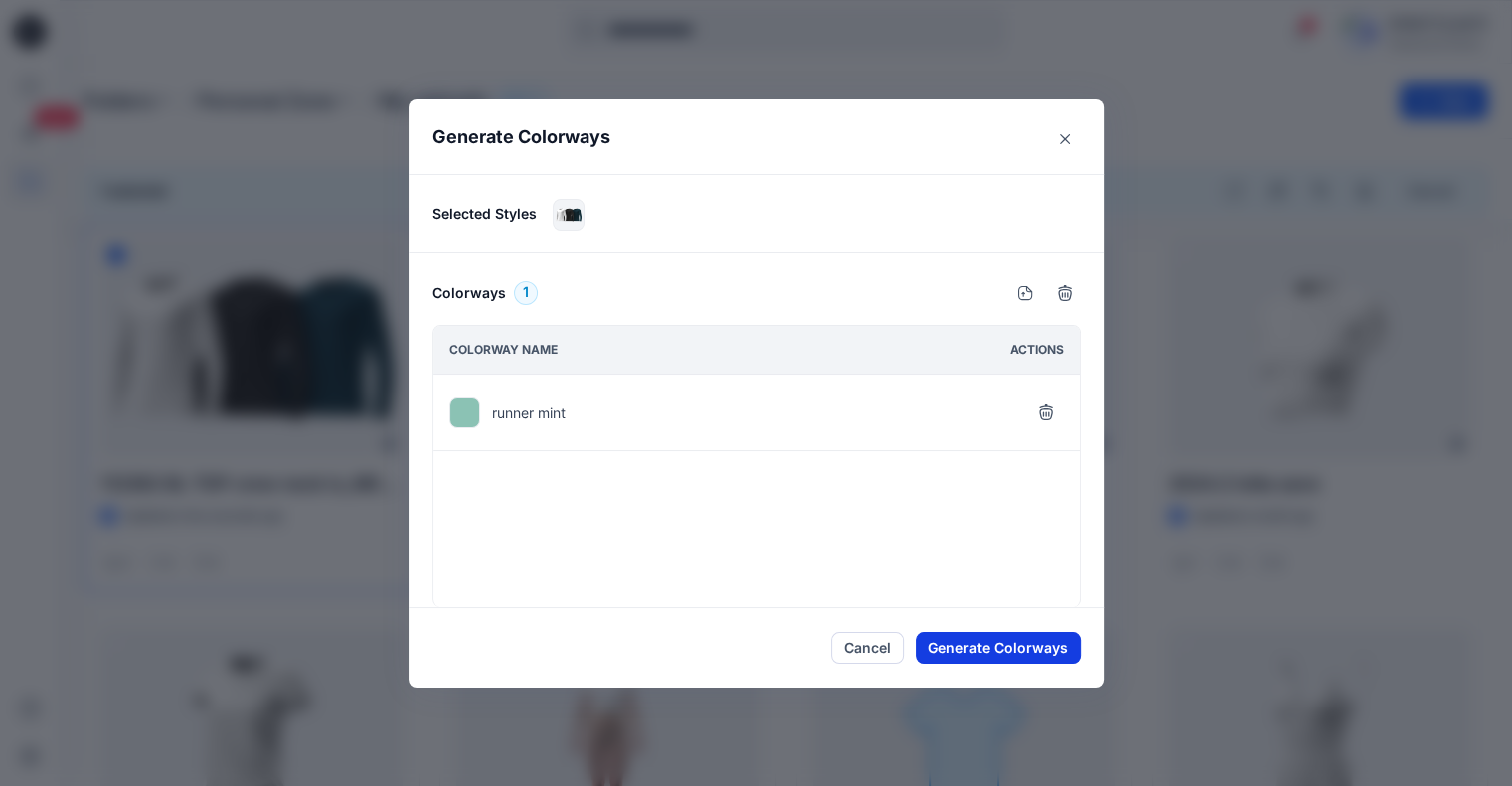 click on "Generate Colorways" at bounding box center [998, 648] 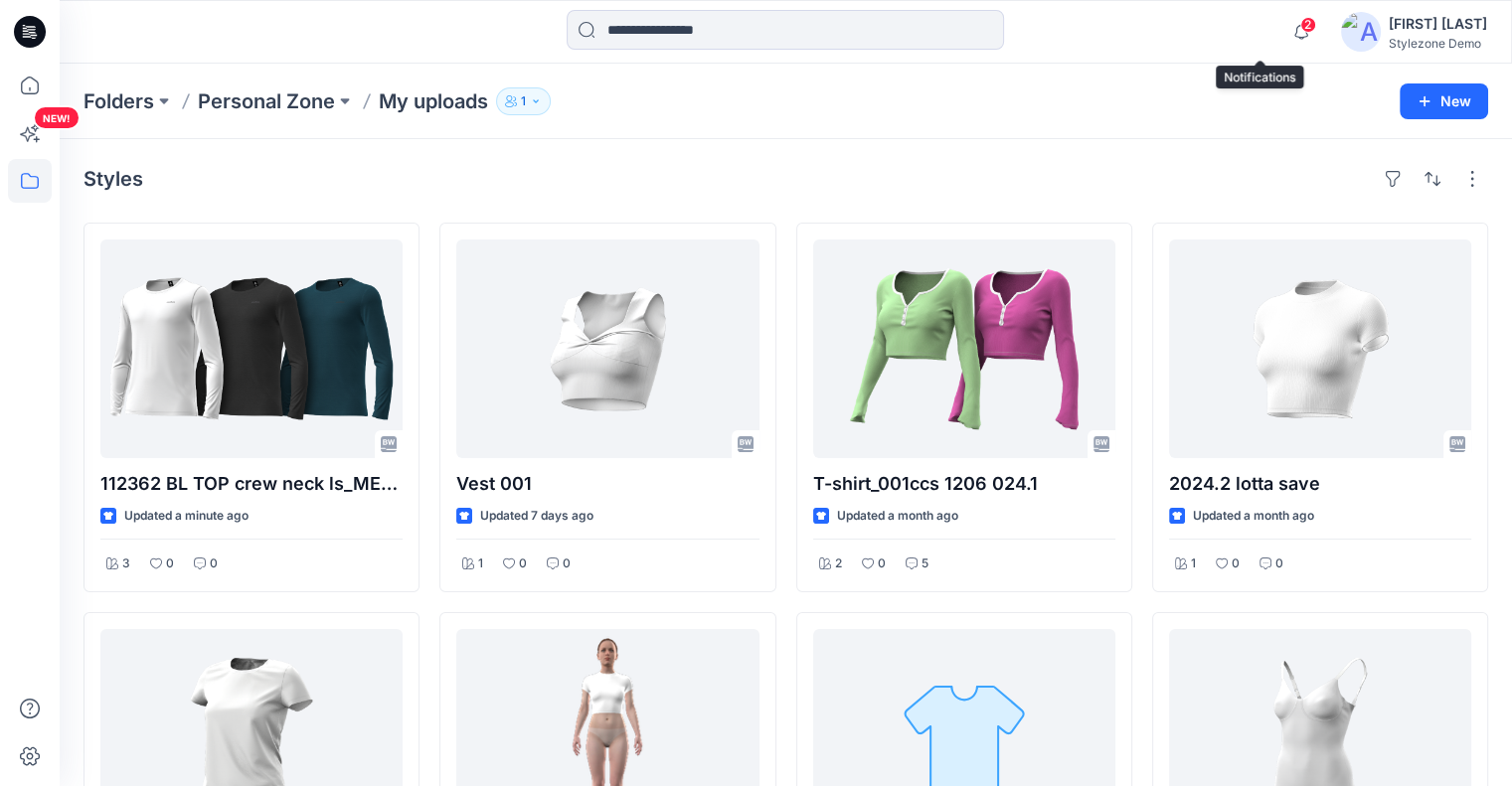 click on "2" at bounding box center [1308, 25] 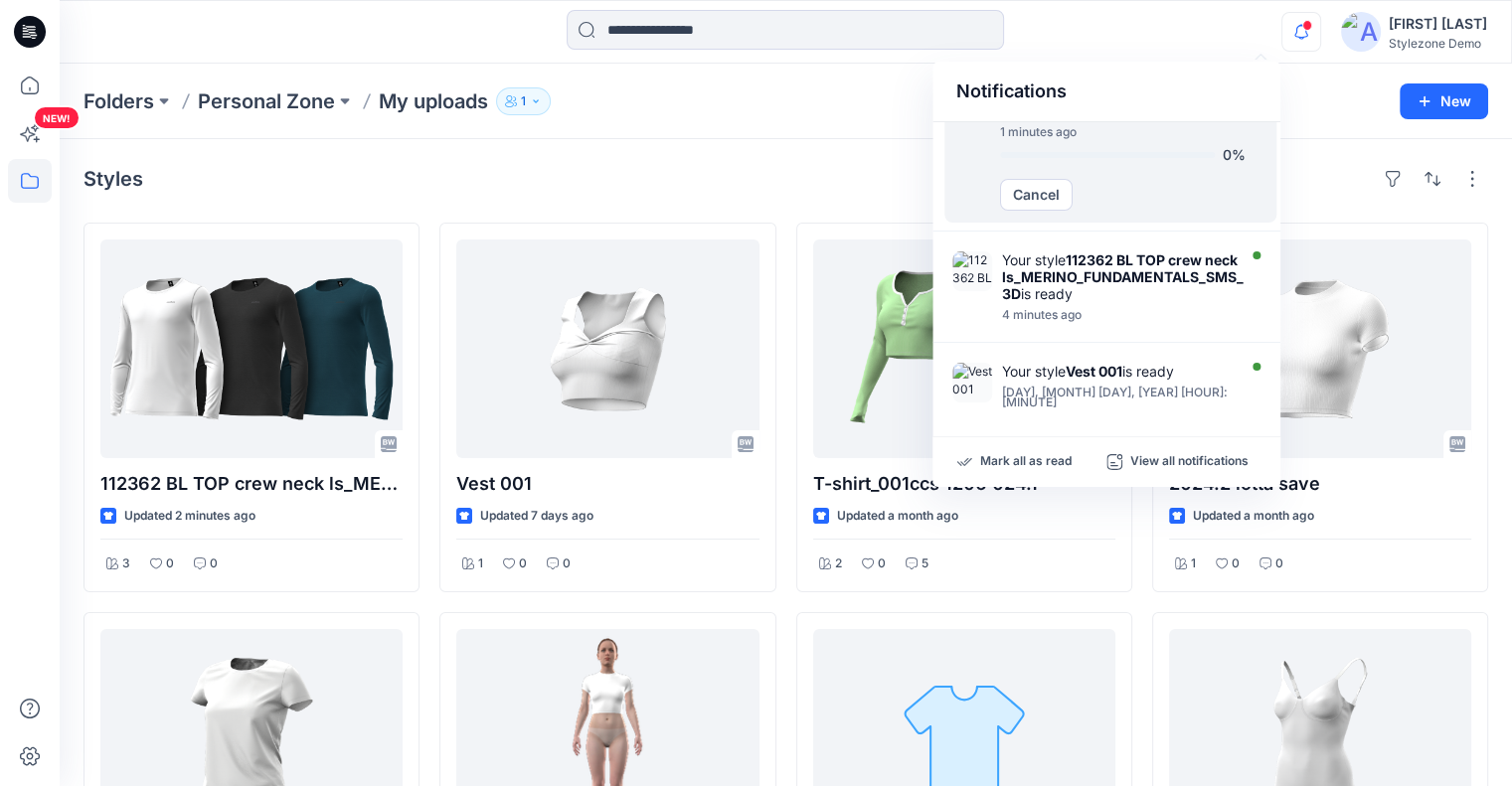 scroll, scrollTop: 0, scrollLeft: 0, axis: both 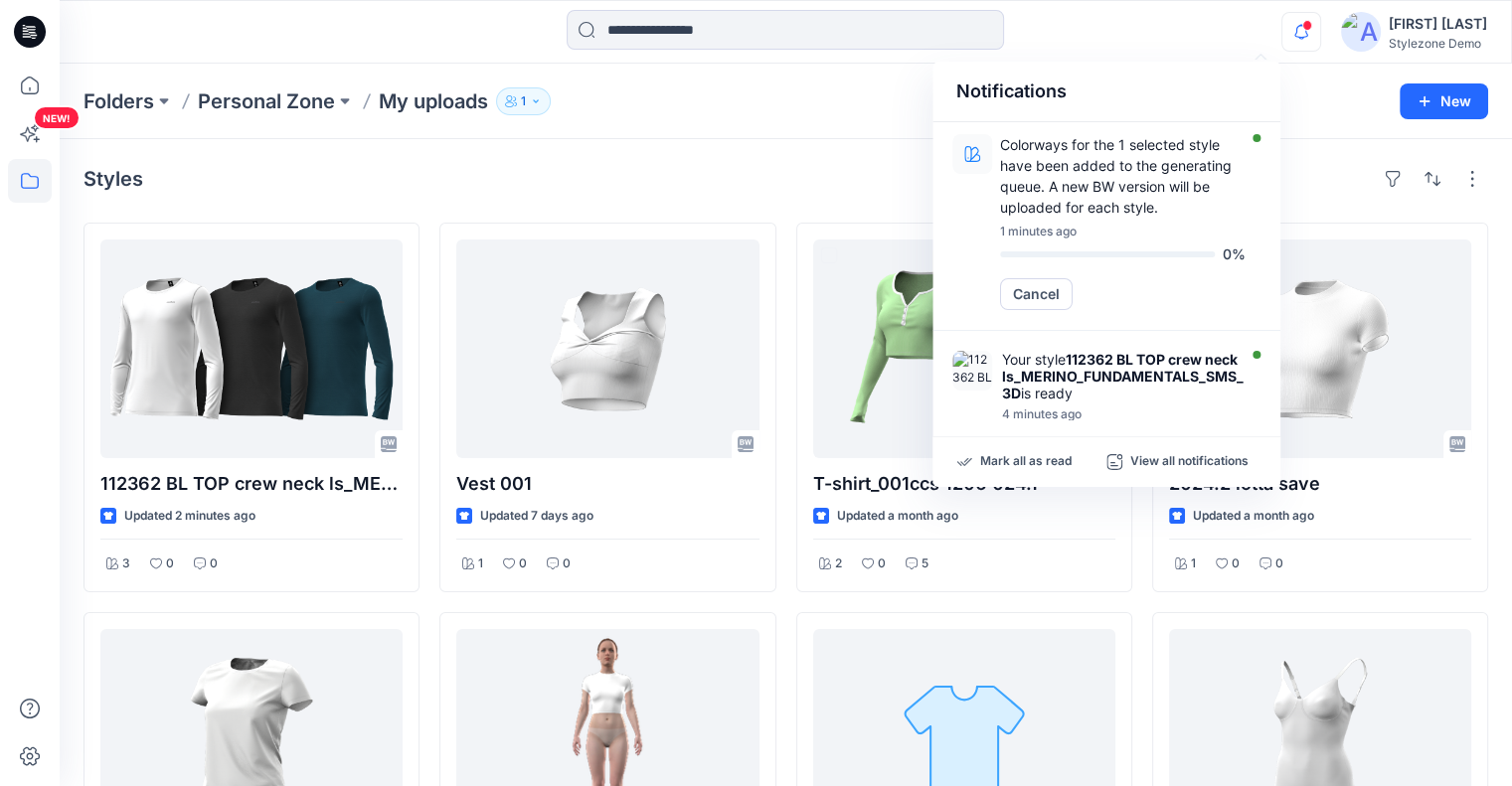 click on "Folders Personal Zone My uploads 1 New" at bounding box center [785, 101] 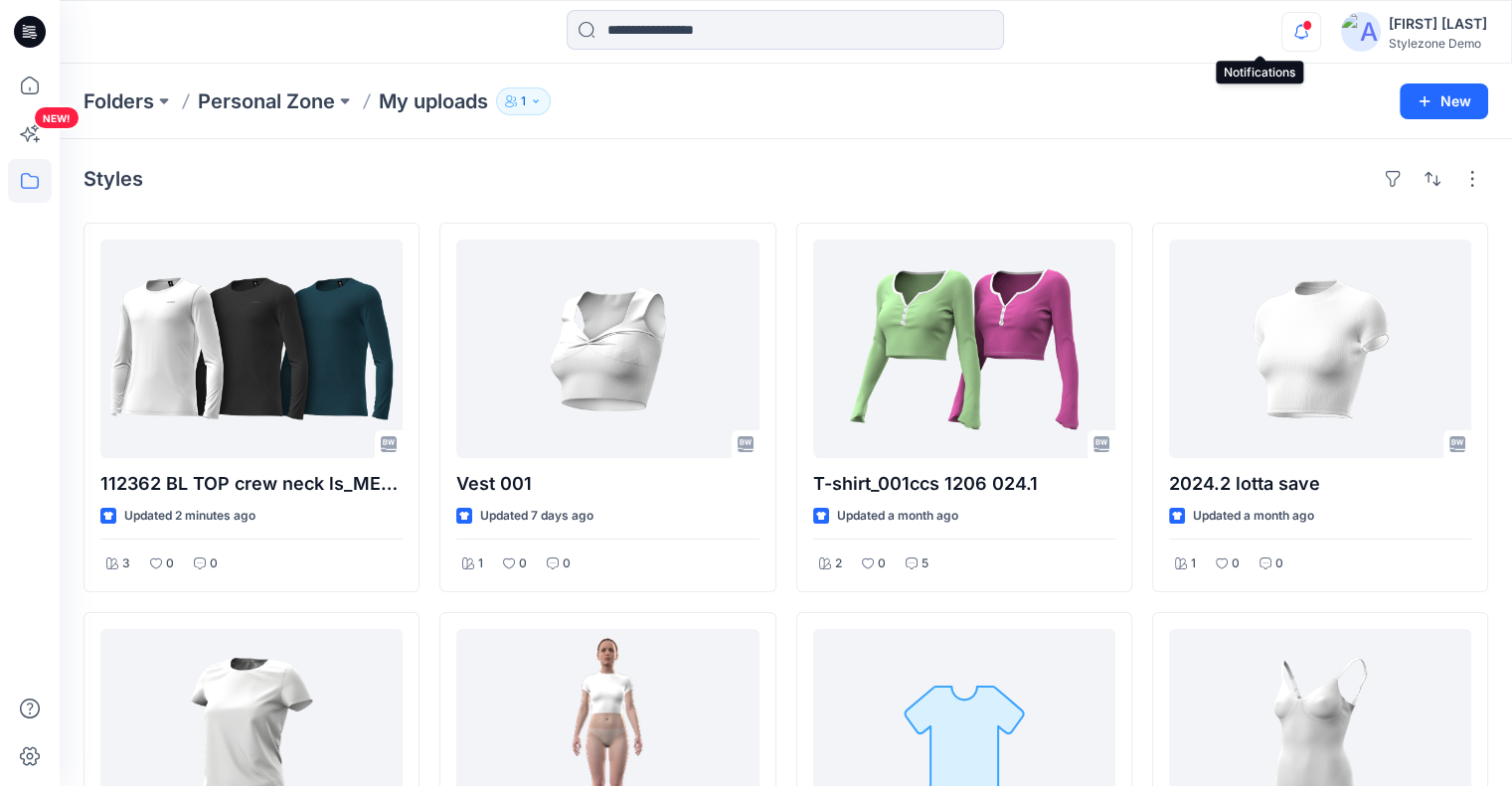 click 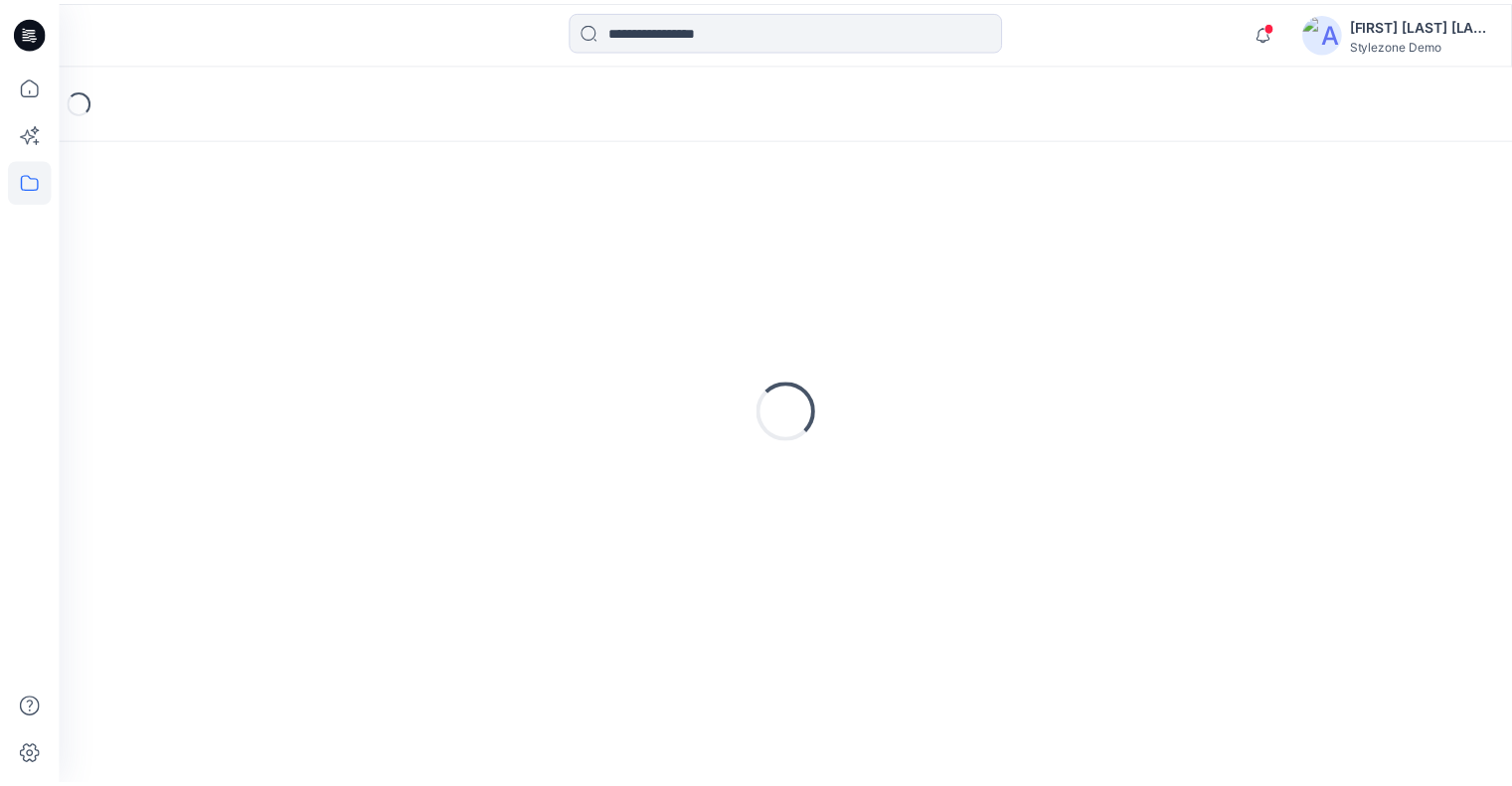 scroll, scrollTop: 0, scrollLeft: 0, axis: both 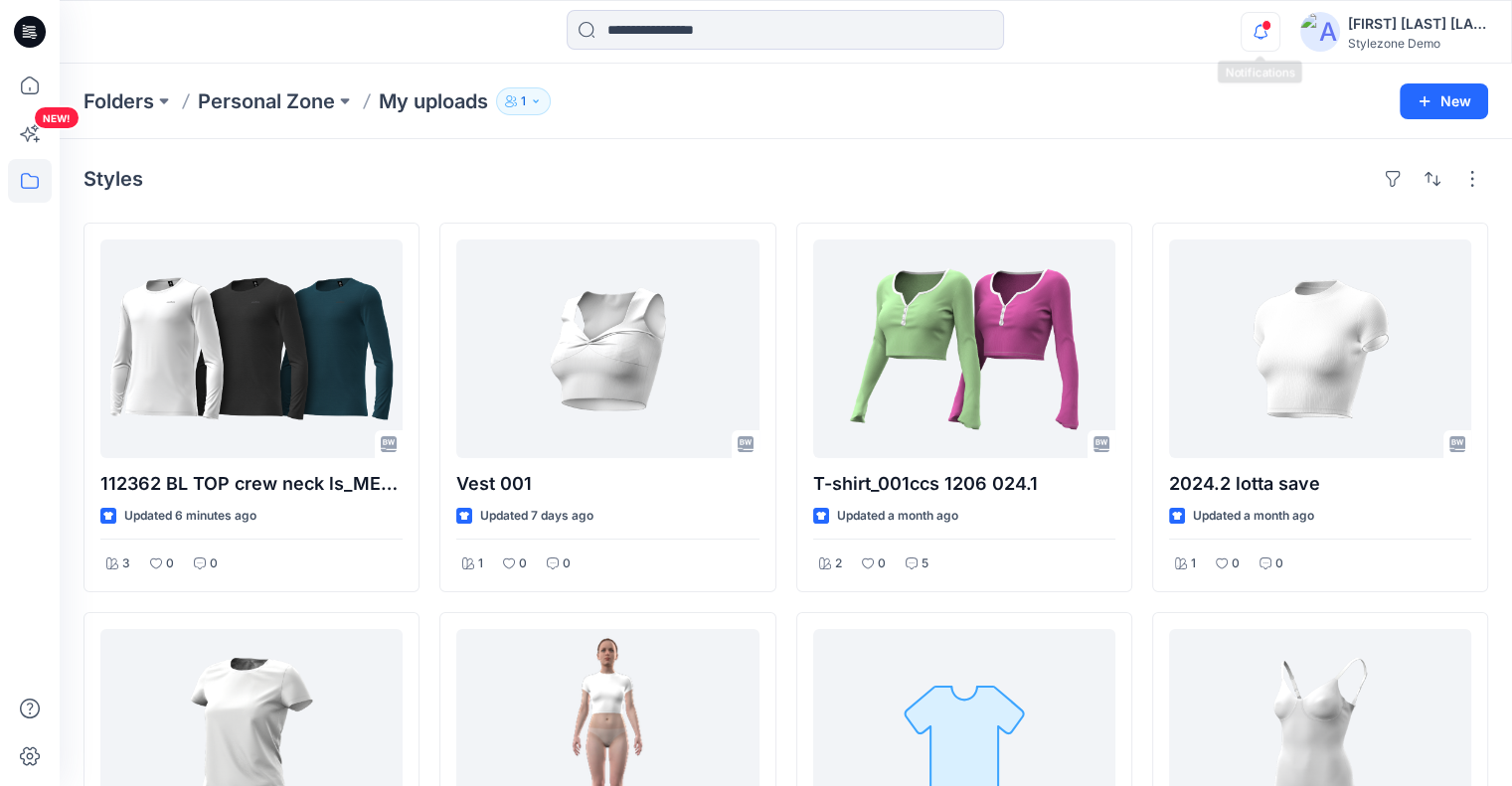 click 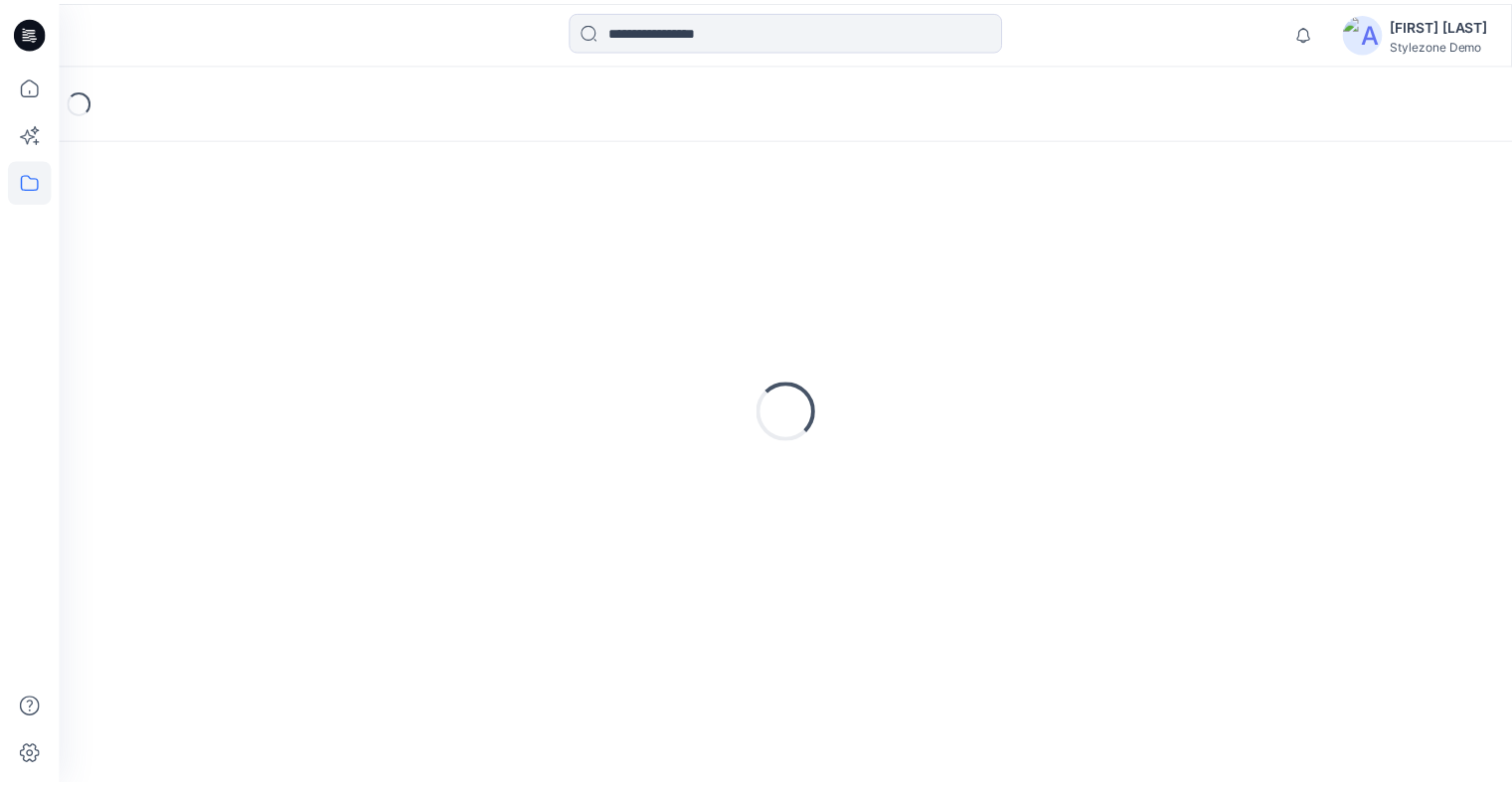 scroll, scrollTop: 0, scrollLeft: 0, axis: both 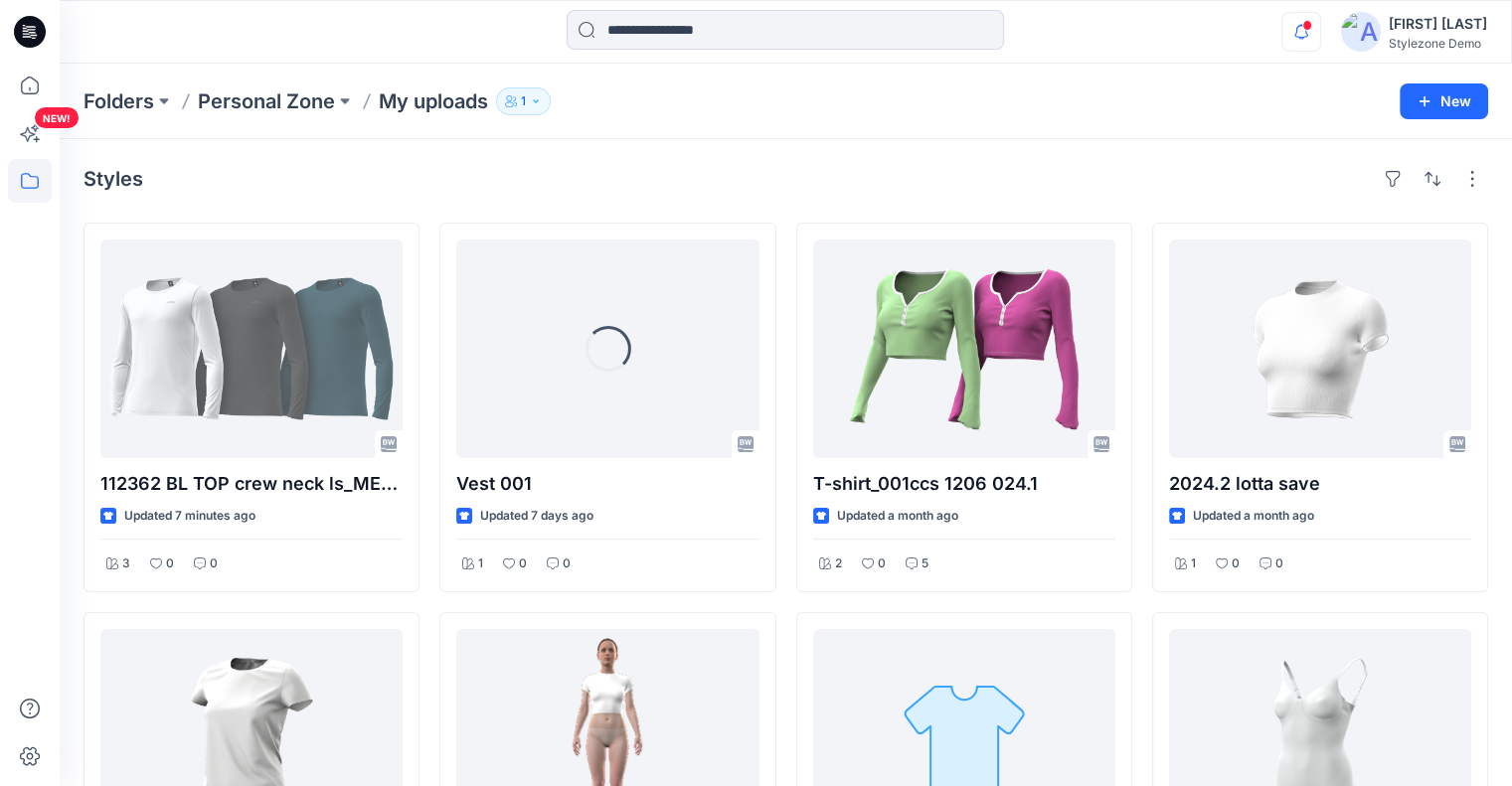 click 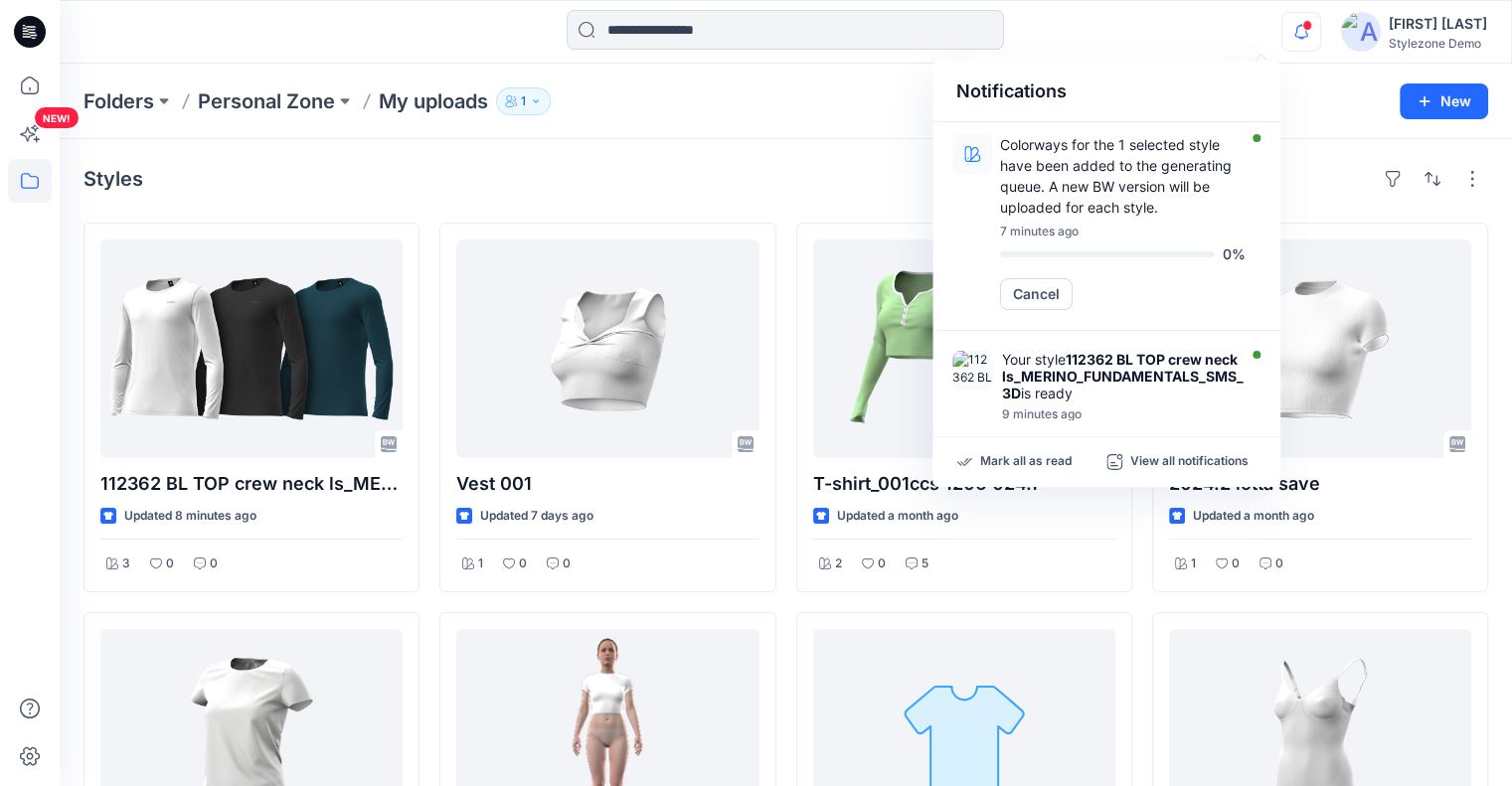 click on "Styles" at bounding box center (785, 179) 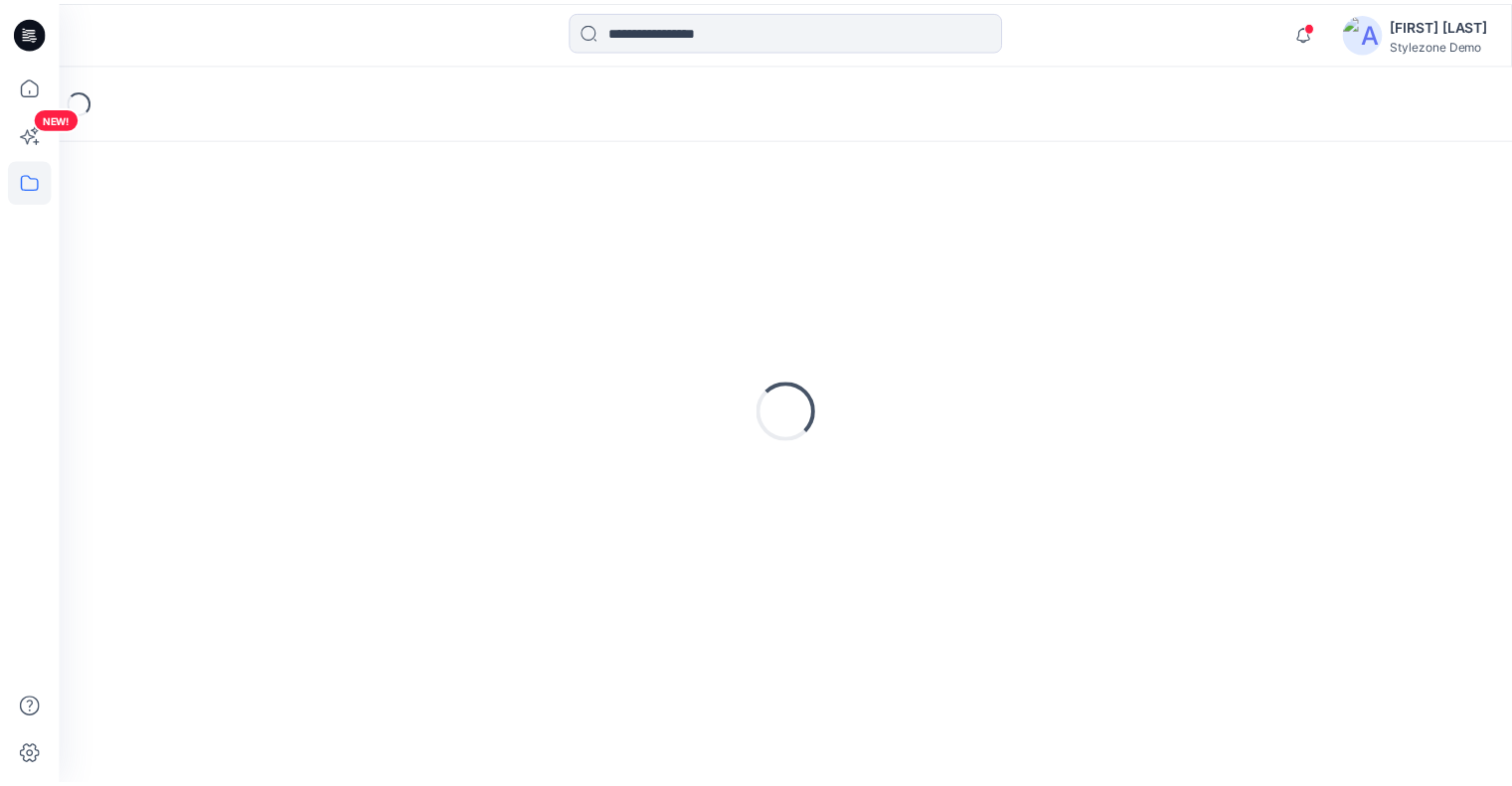 scroll, scrollTop: 0, scrollLeft: 0, axis: both 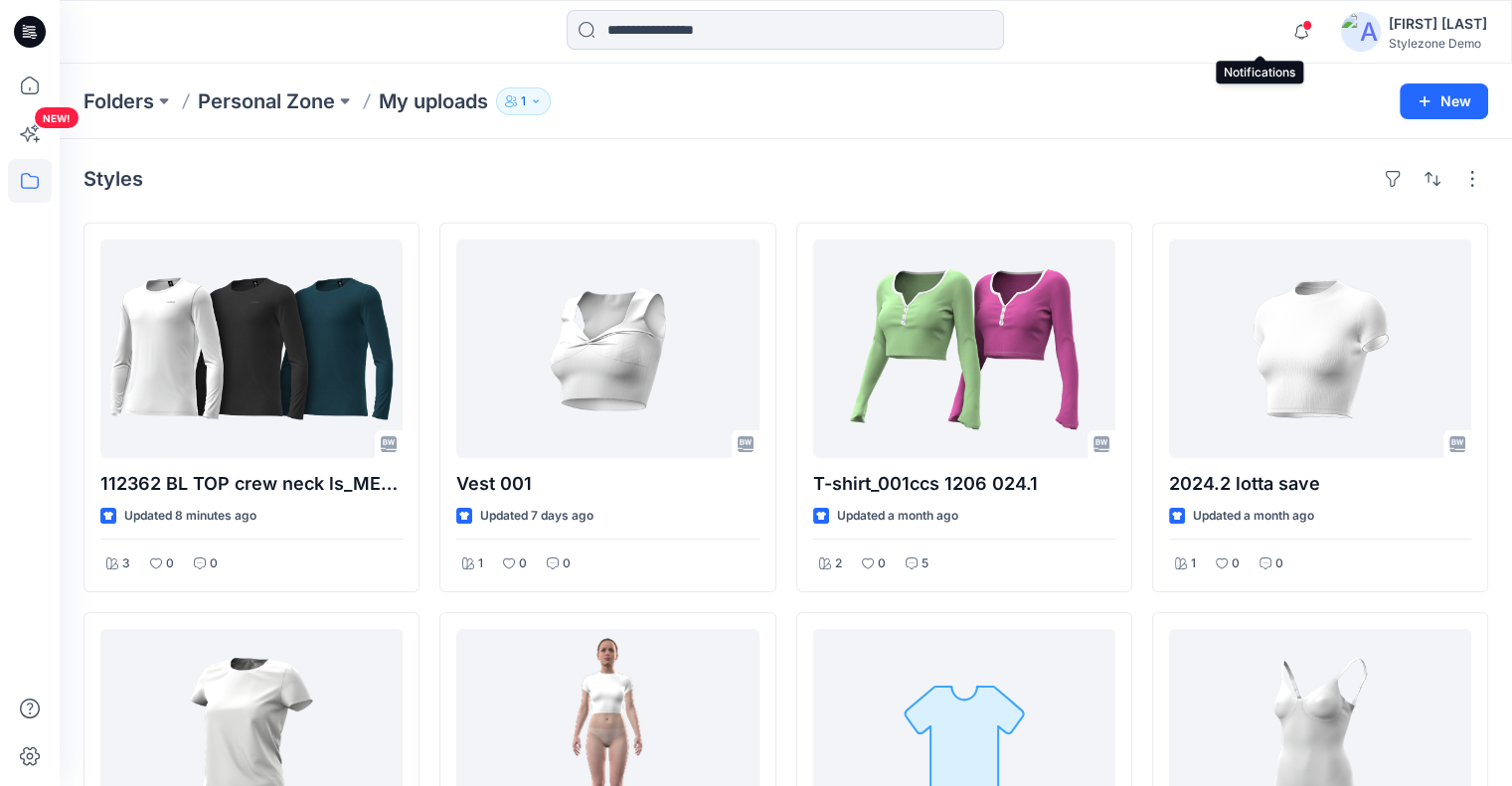 click at bounding box center [1307, 25] 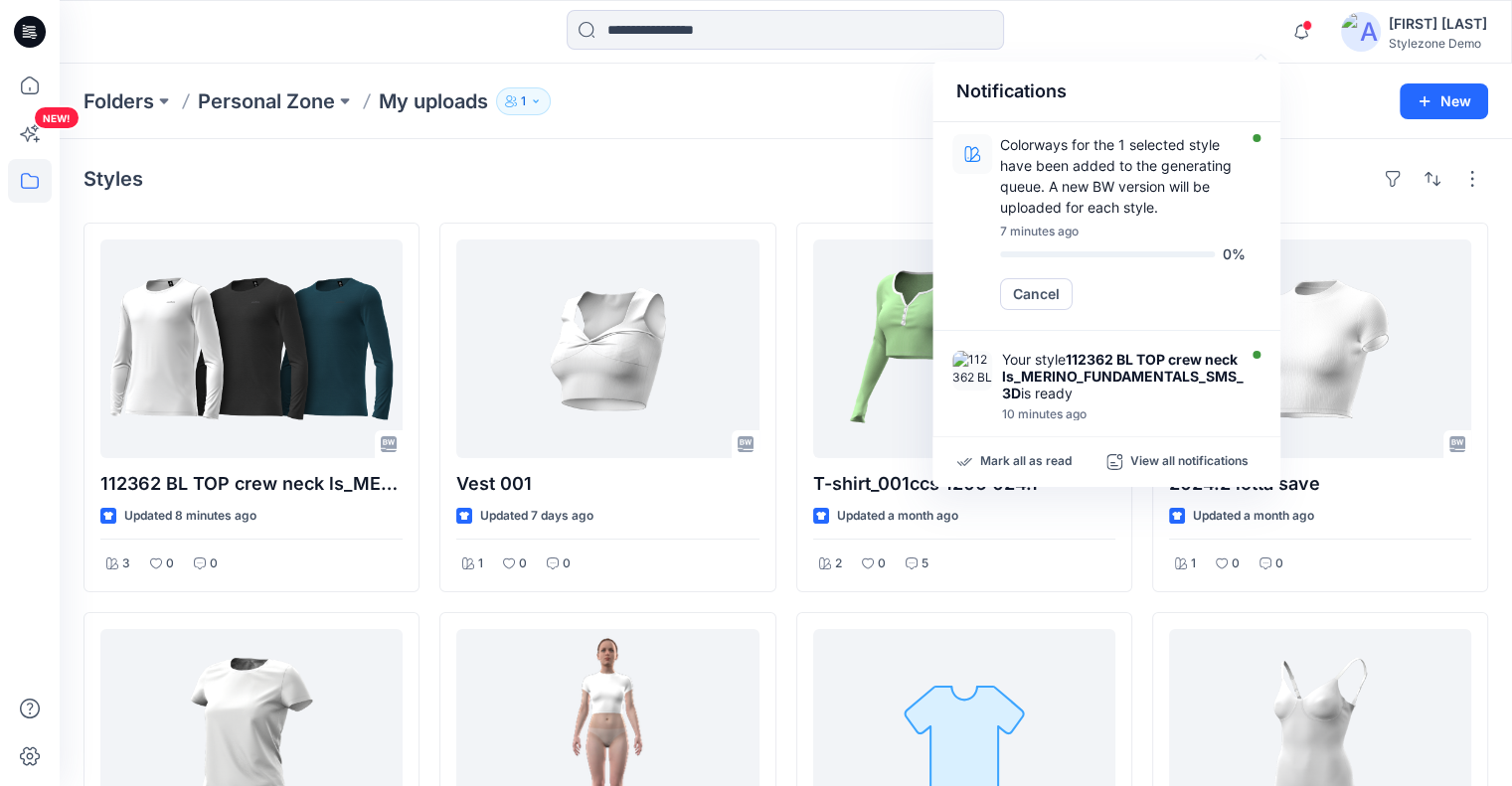 click on "Styles 112362 BL TOP crew neck ls_MERINO_FUNDAMENTALS_SMS_3D Updated 8 minutes ago 3 0 0 2024.1 save Updated a month ago 1 0 0 test bw file bug Updated a month ago 1 0 0 Vest 001 Updated 7 days ago 1 0 0 3d 2024.2 legacy Updated a month ago 1 0 0 test 26.6 Updated a month ago 1 0 0 T-shirt_001ccs 1206 024.1 Updated a month ago 2 0 5 Bra 001 cs 2024.1 Updated a month ago 0 0 0 26.6 test Updated a month ago 1 0 0 2024.2 lotta save Updated a month ago 1 0 0 test bw swimwear Updated a month ago 1 0 0 T-shirt_001 cs 2024.1 1206 again Updated 2 months ago 1 0 1 Loading..." at bounding box center (785, 803) 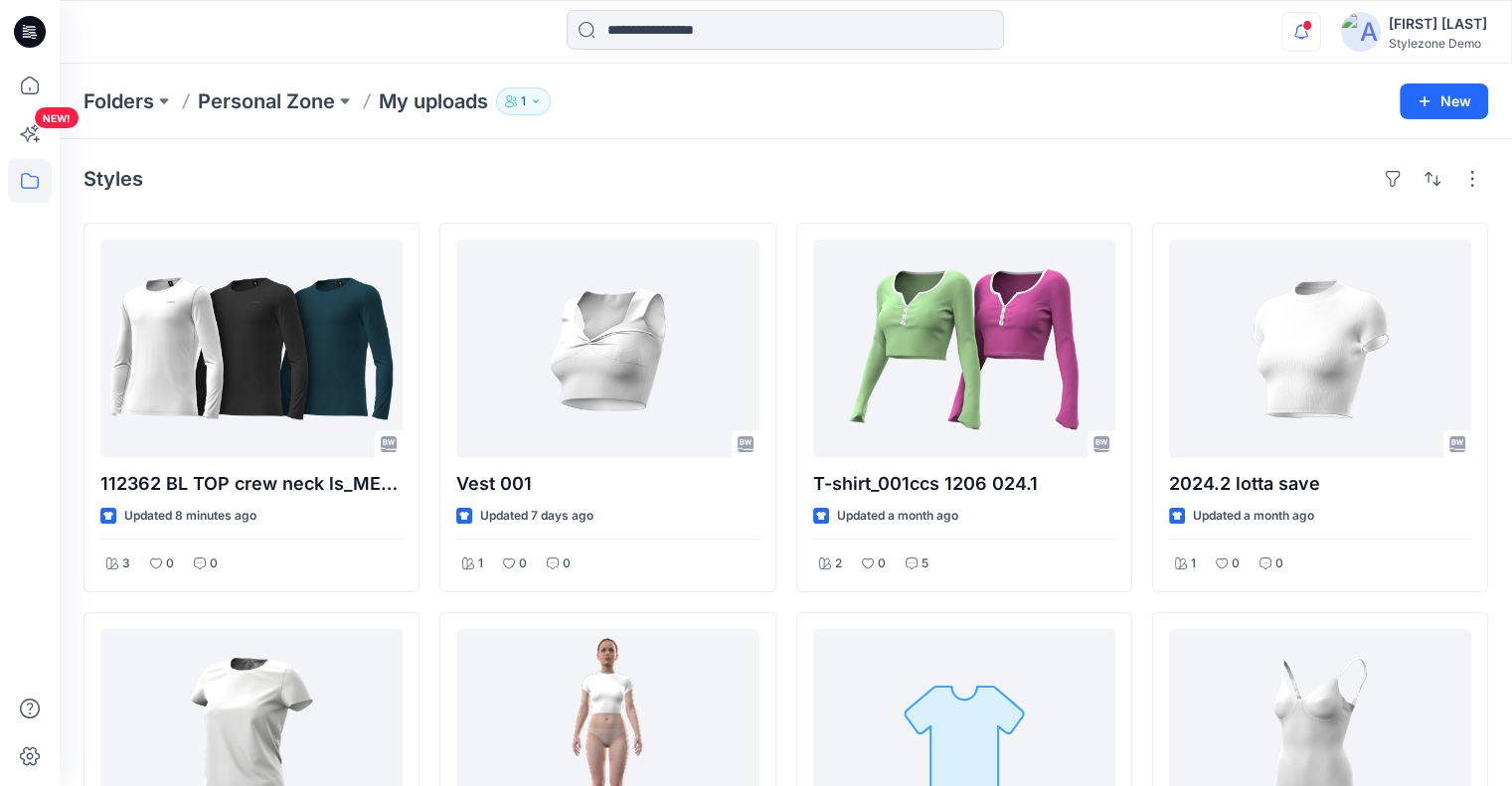 click 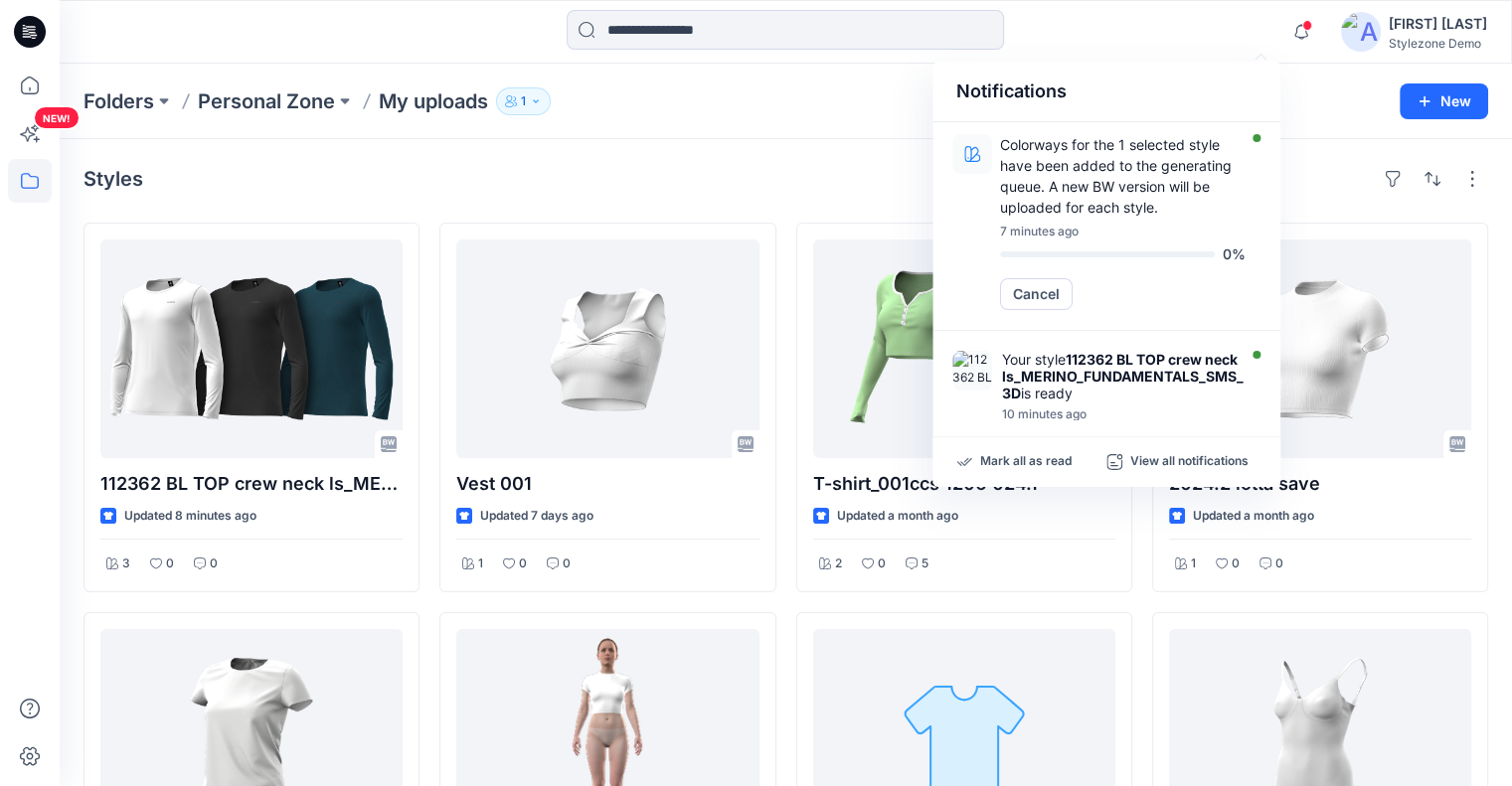 click on "Styles 112362 BL TOP crew neck ls_MERINO_FUNDAMENTALS_SMS_3D Updated 8 minutes ago 3 0 0 2024.1 save Updated a month ago 1 0 0 test bw file bug Updated a month ago 1 0 0 Vest 001 Updated 7 days ago 1 0 0 3d 2024.2 legacy Updated a month ago 1 0 0 test 26.6 Updated a month ago 1 0 0 T-shirt_001ccs 1206 024.1 Updated a month ago 2 0 5 Bra 001 cs 2024.1 Updated a month ago 0 0 0 26.6 test Updated a month ago 1 0 0 2024.2 lotta save Updated a month ago 1 0 0 test bw swimwear Updated a month ago 1 0 0 T-shirt_001 cs 2024.1 1206 again Updated 2 months ago 1 0 1 Loading..." at bounding box center (785, 803) 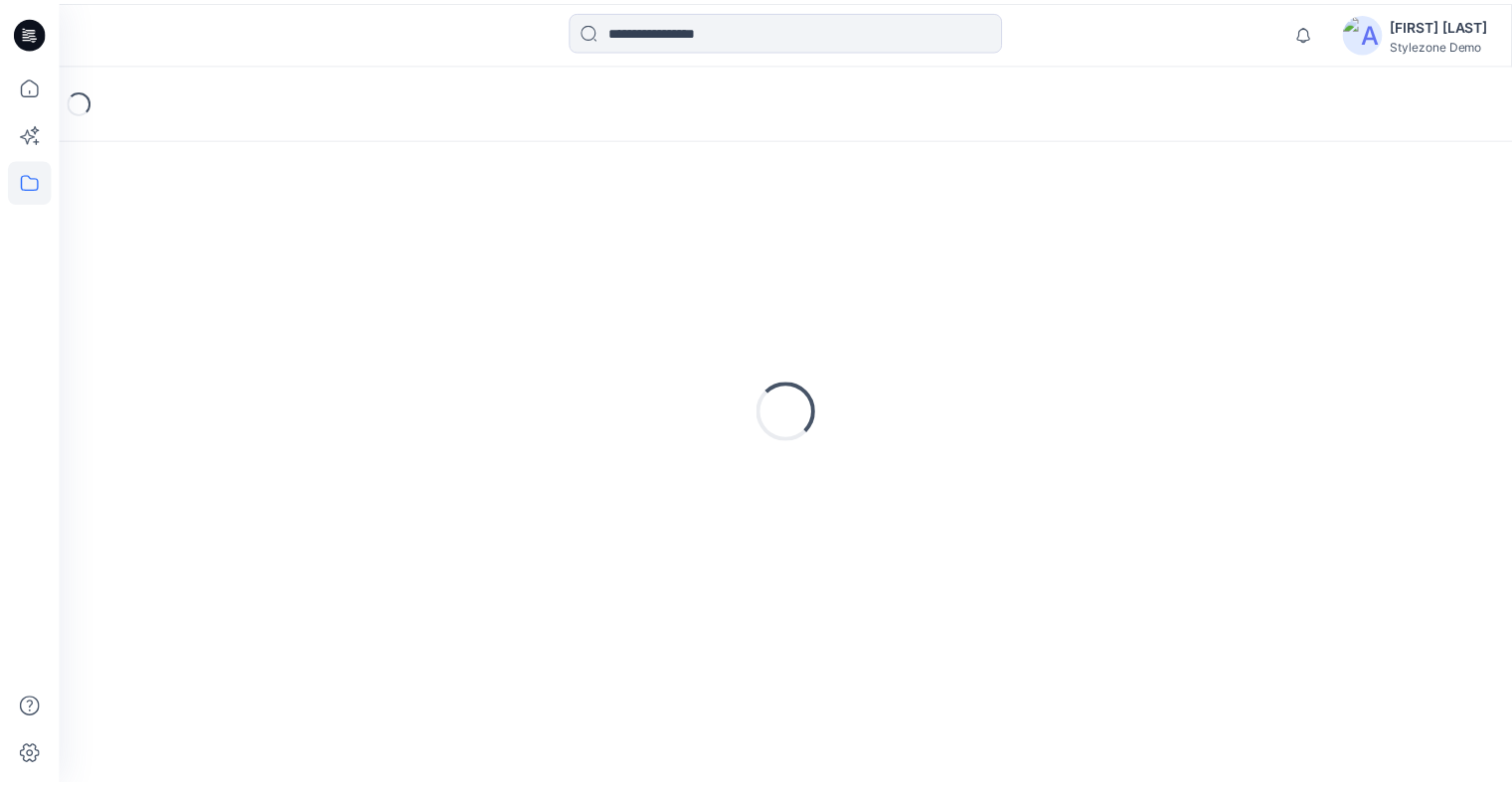 scroll, scrollTop: 0, scrollLeft: 0, axis: both 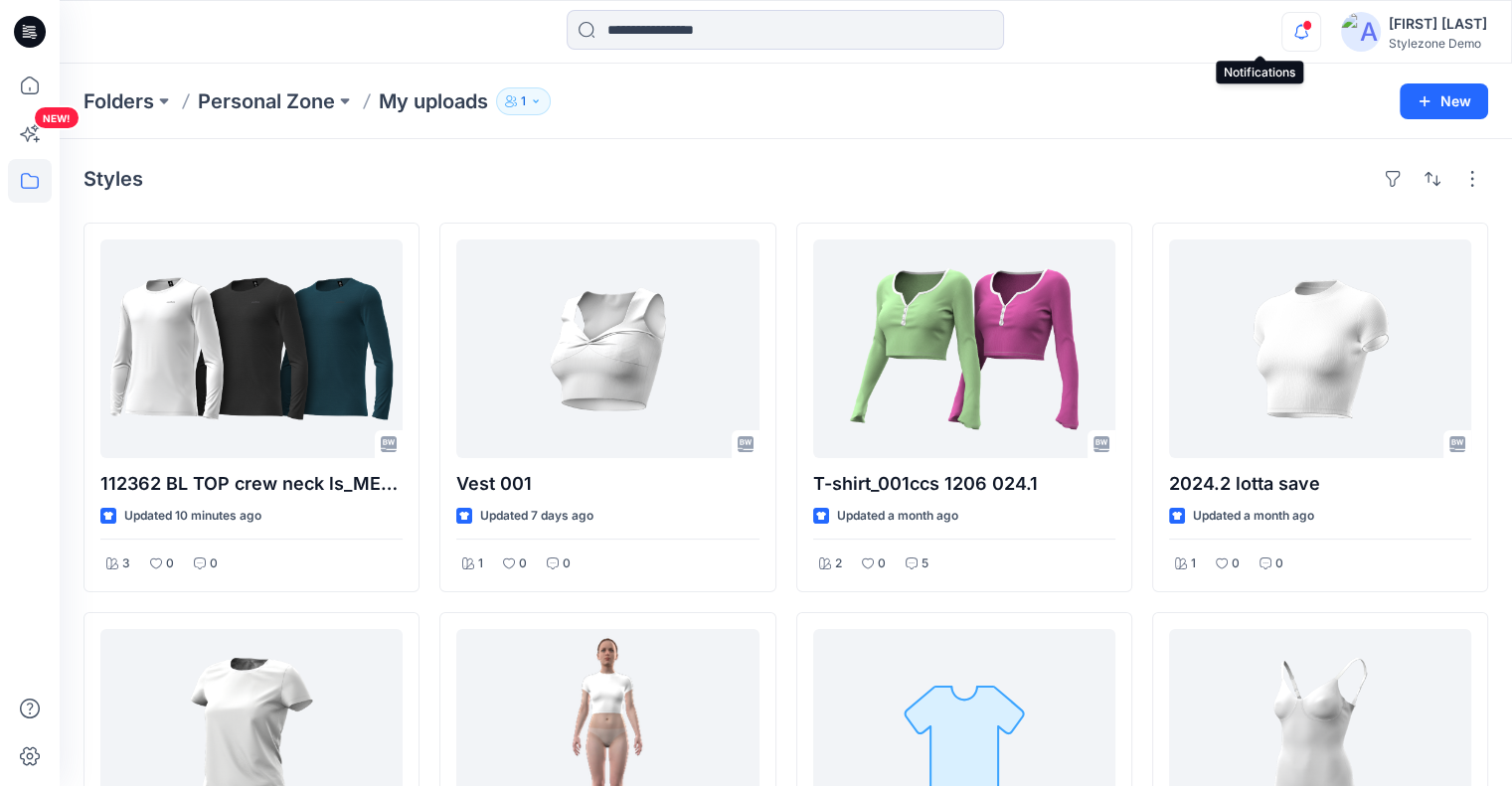 click 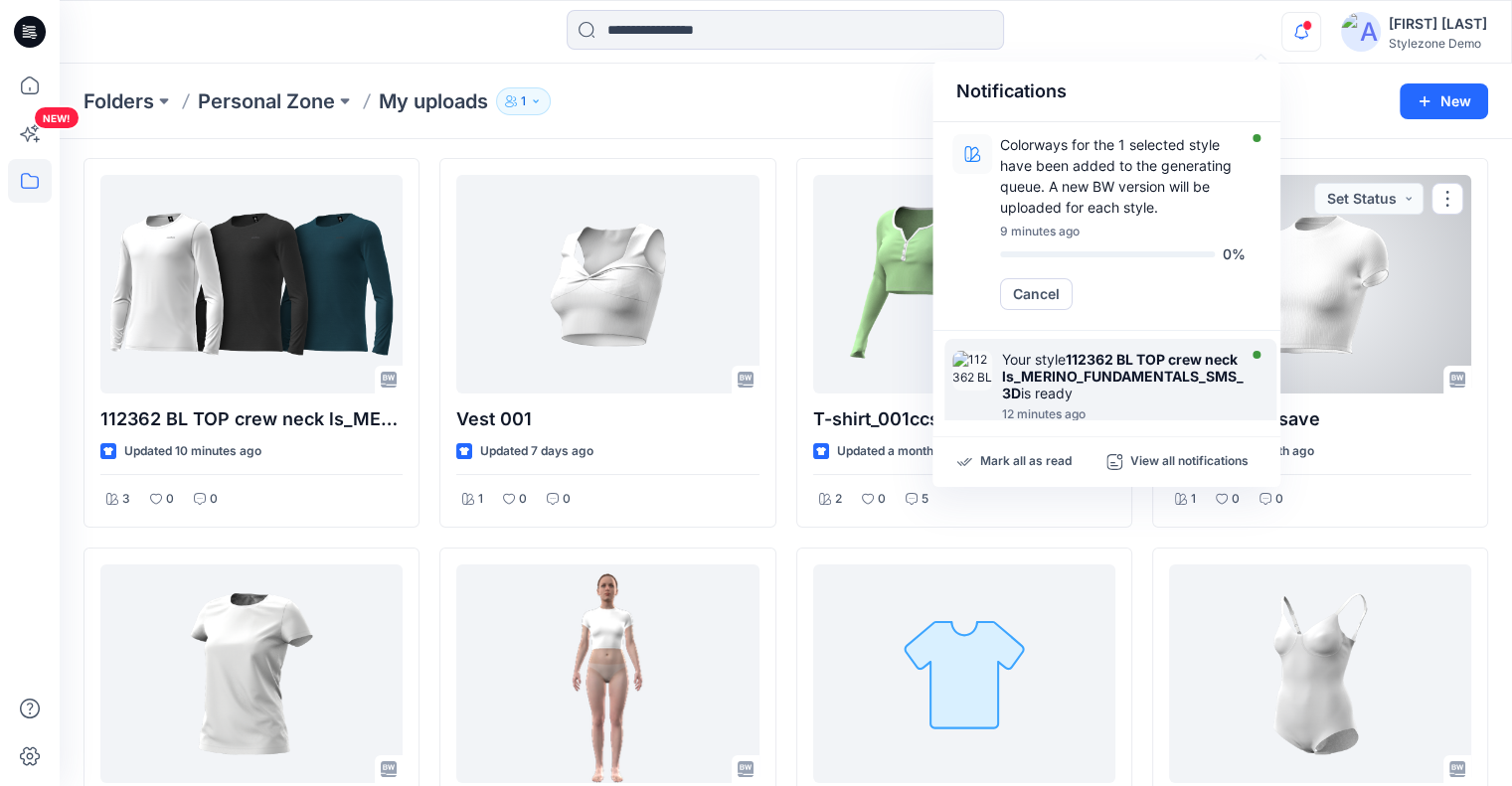 scroll, scrollTop: 99, scrollLeft: 0, axis: vertical 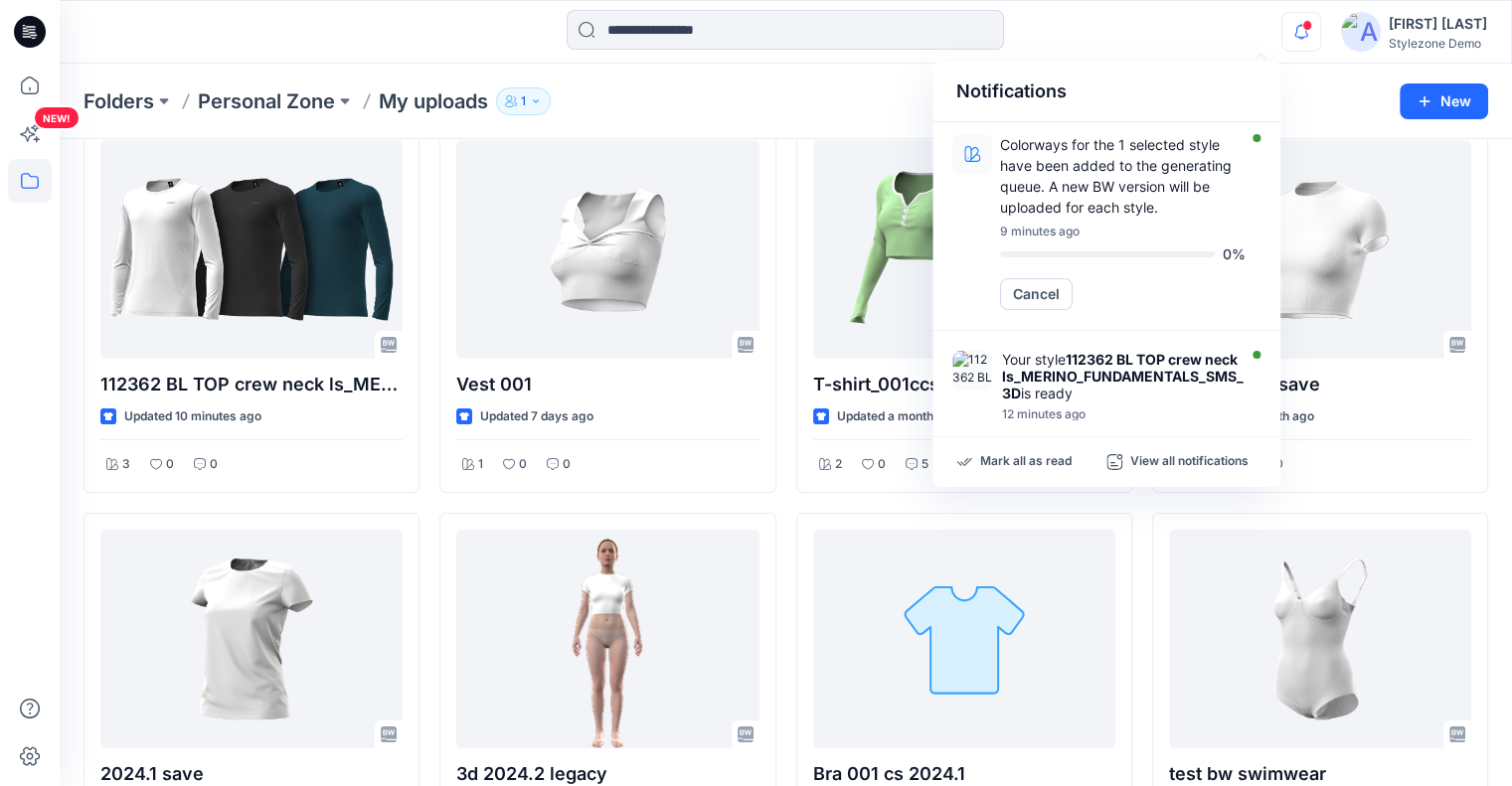 click on "Folders Personal Zone My uploads 1" at bounding box center [708, 101] 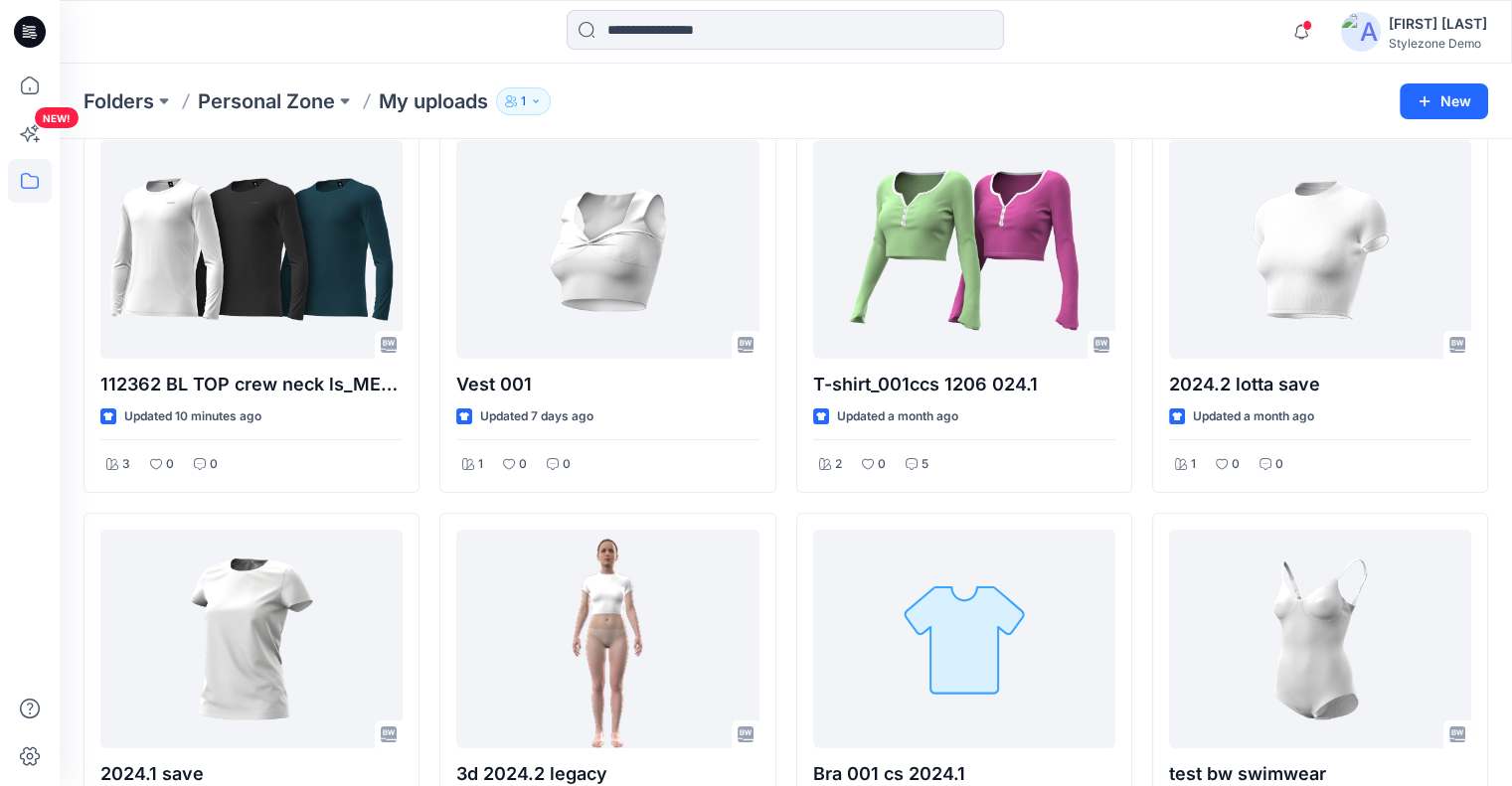 click at bounding box center (1307, 25) 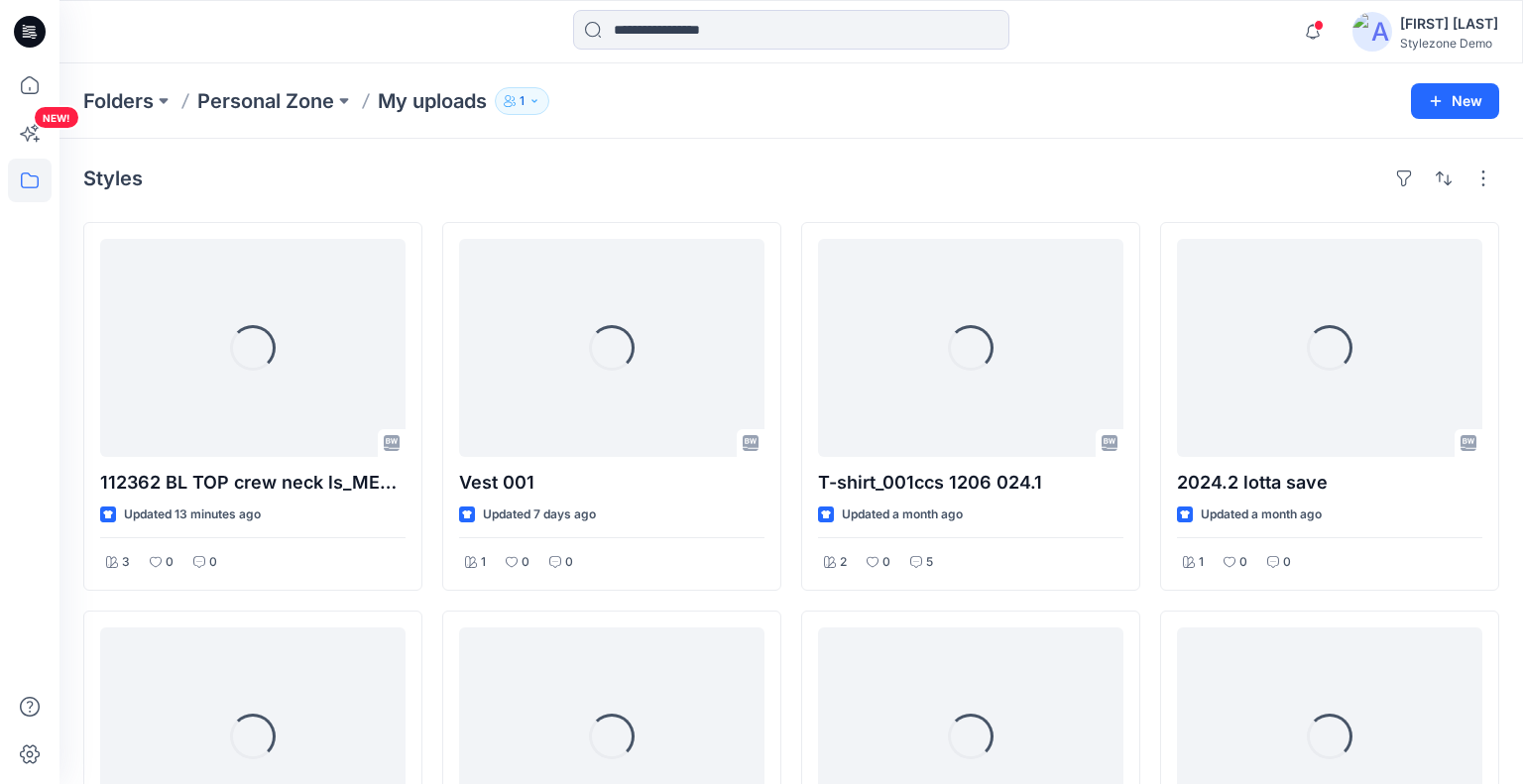 scroll, scrollTop: 0, scrollLeft: 0, axis: both 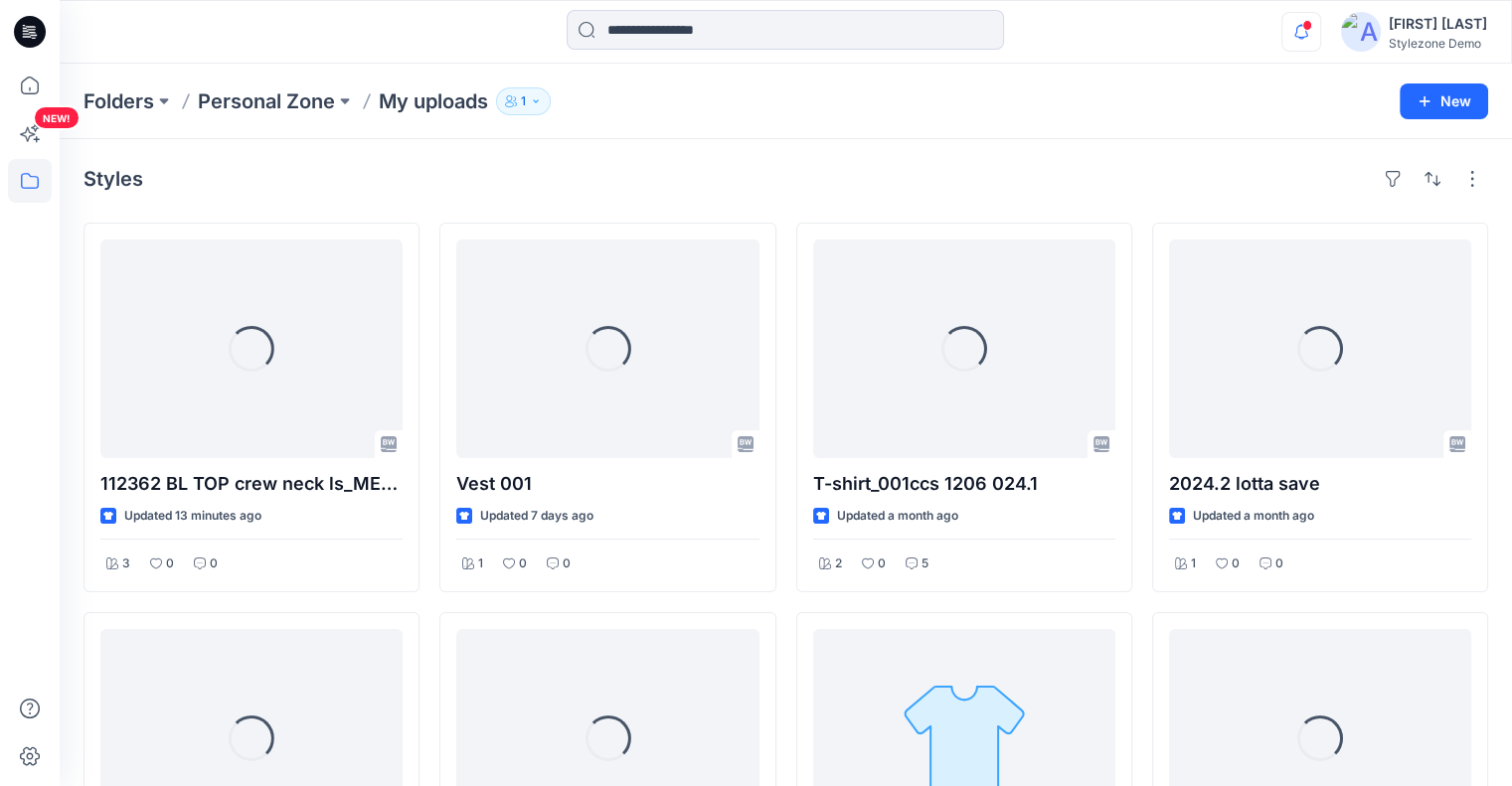 click at bounding box center (1301, 32) 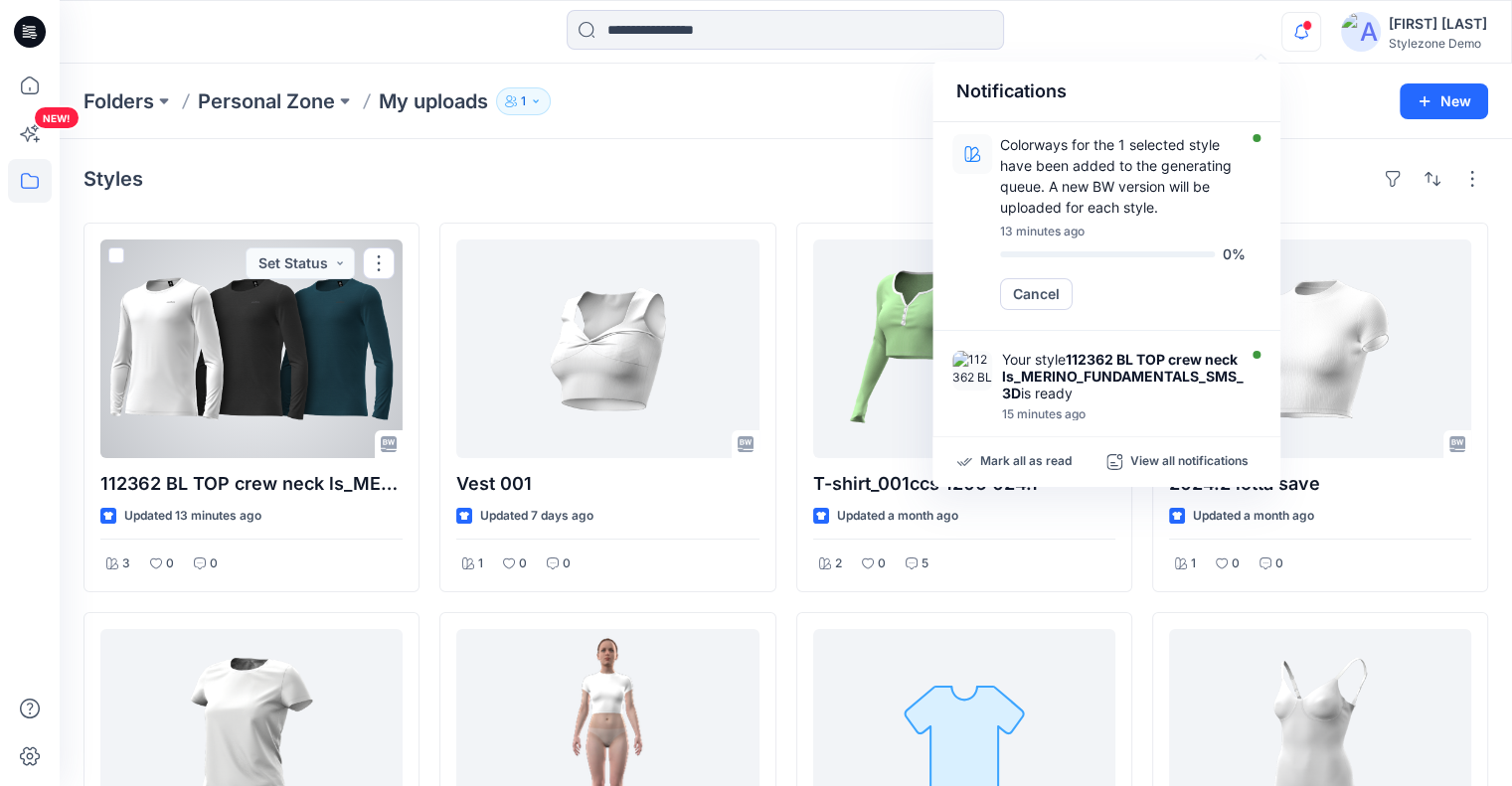 click at bounding box center (252, 349) 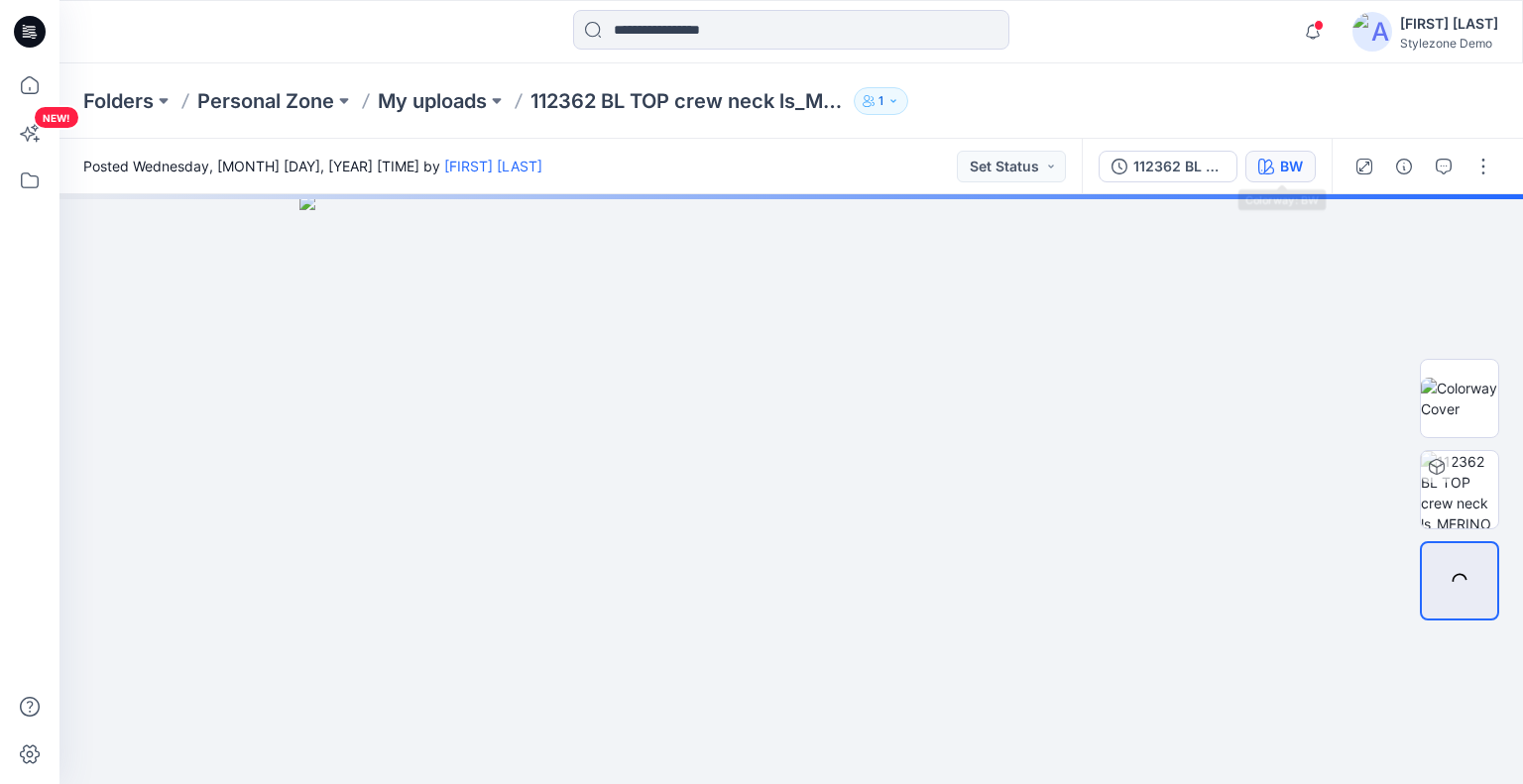 click on "BW" at bounding box center (1280, 167) 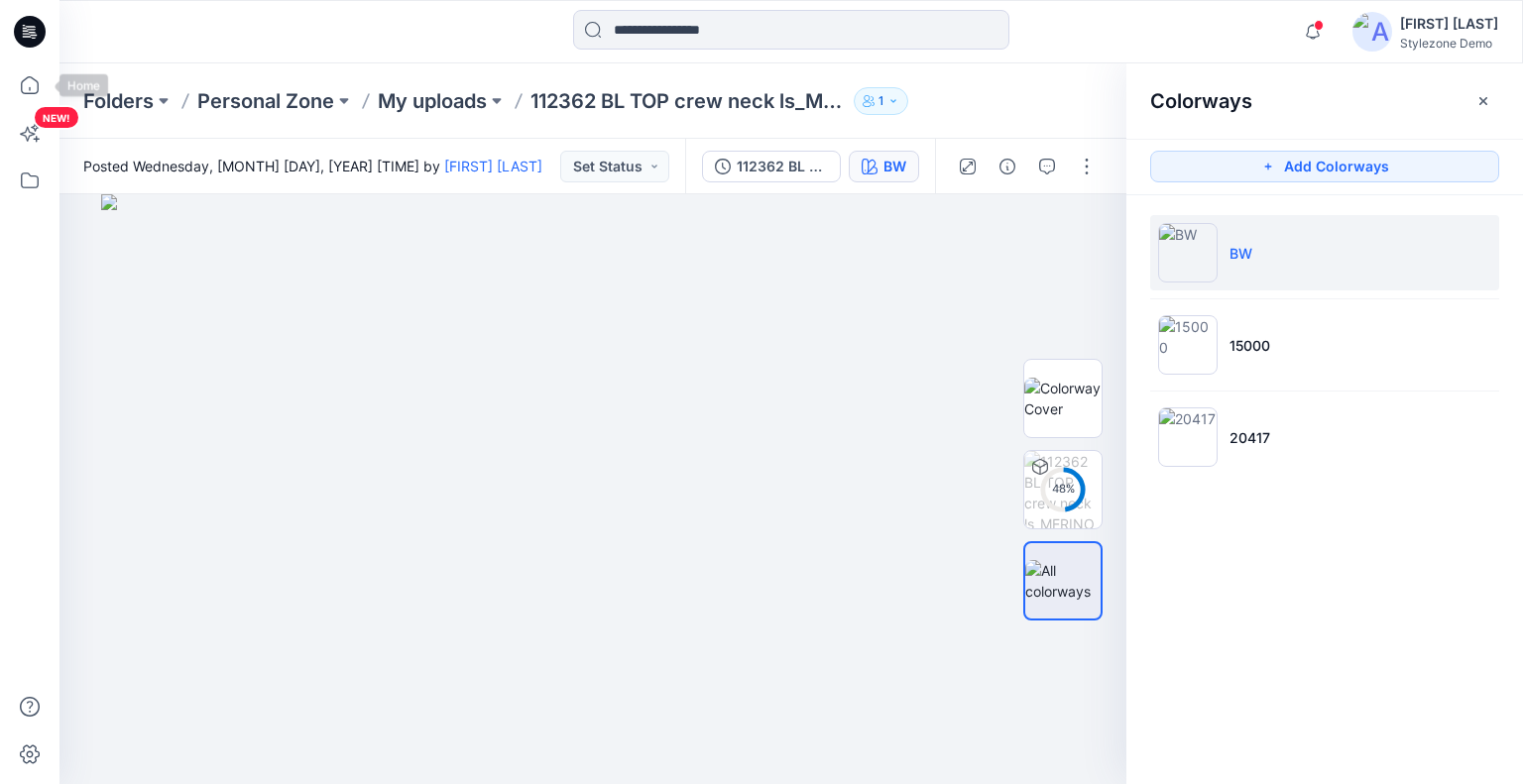 click 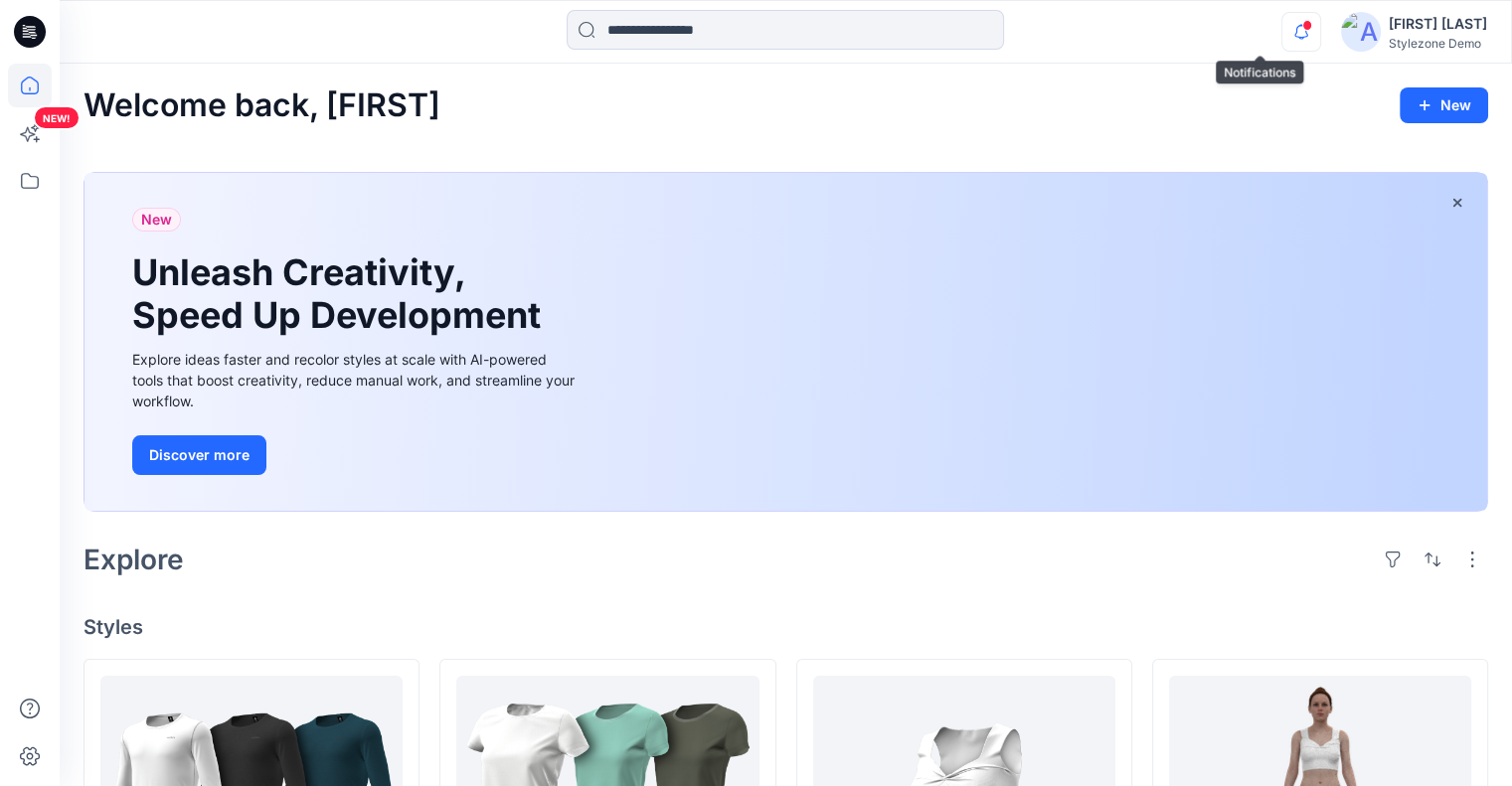 click 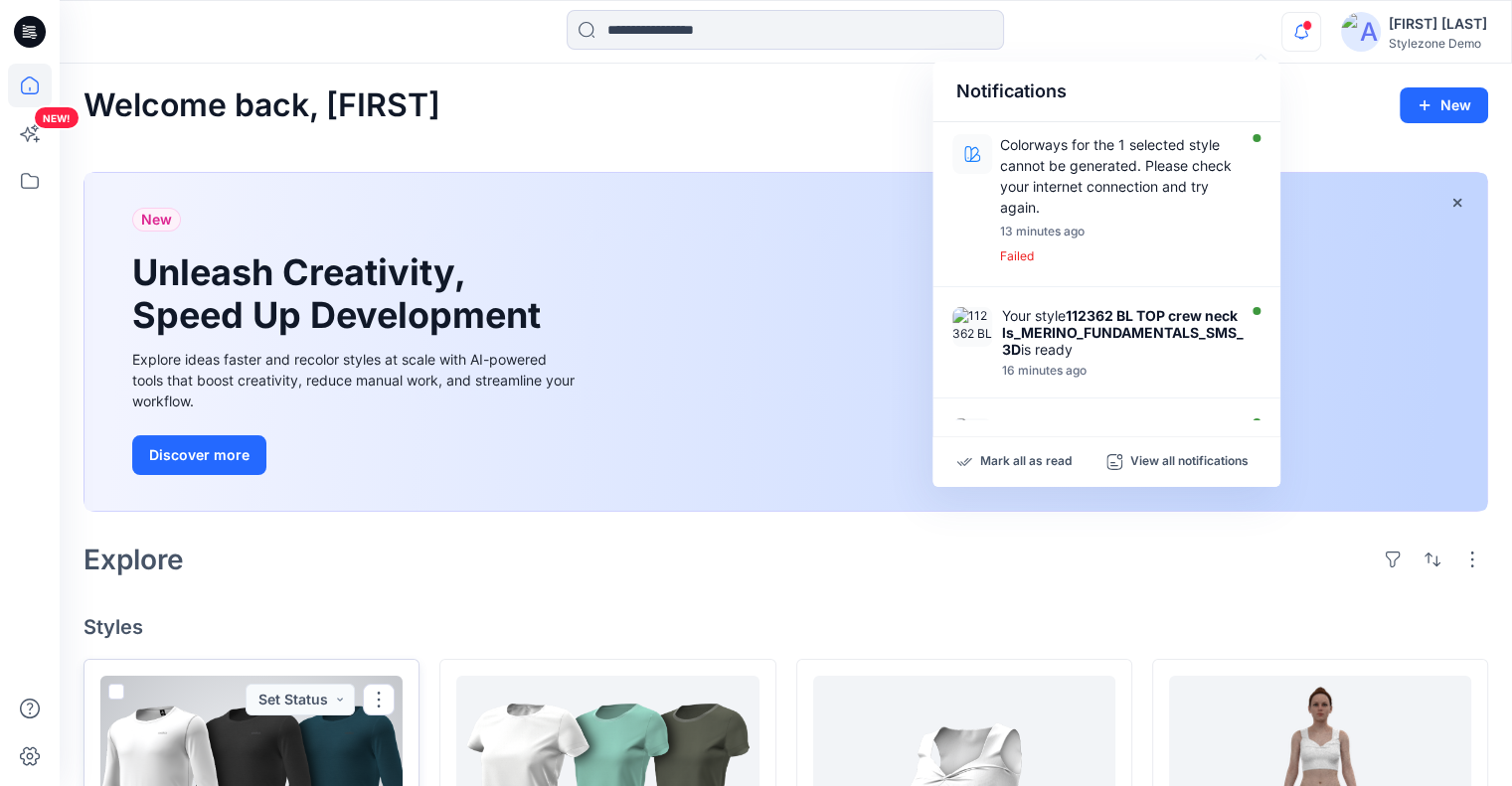 click at bounding box center (252, 785) 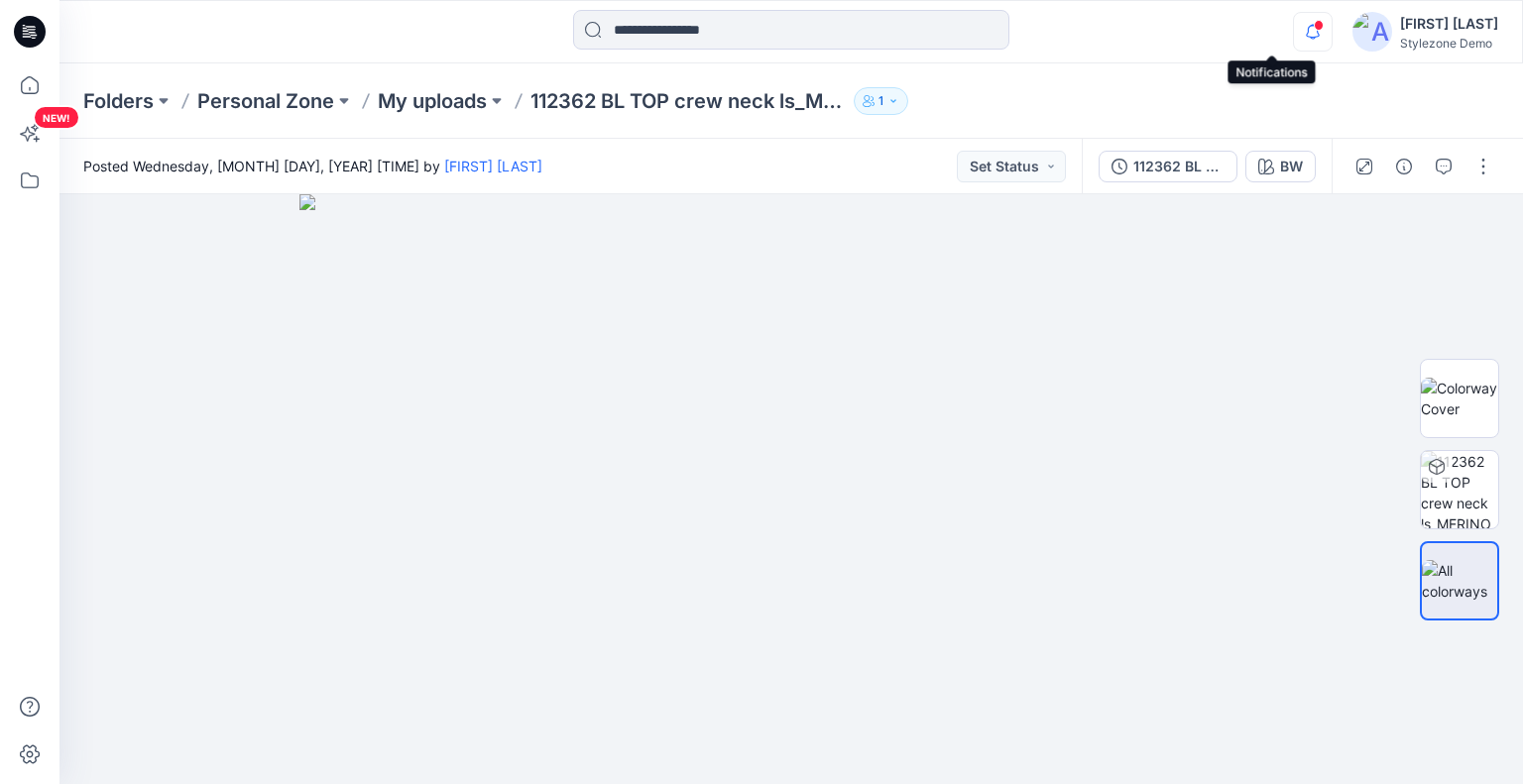 click 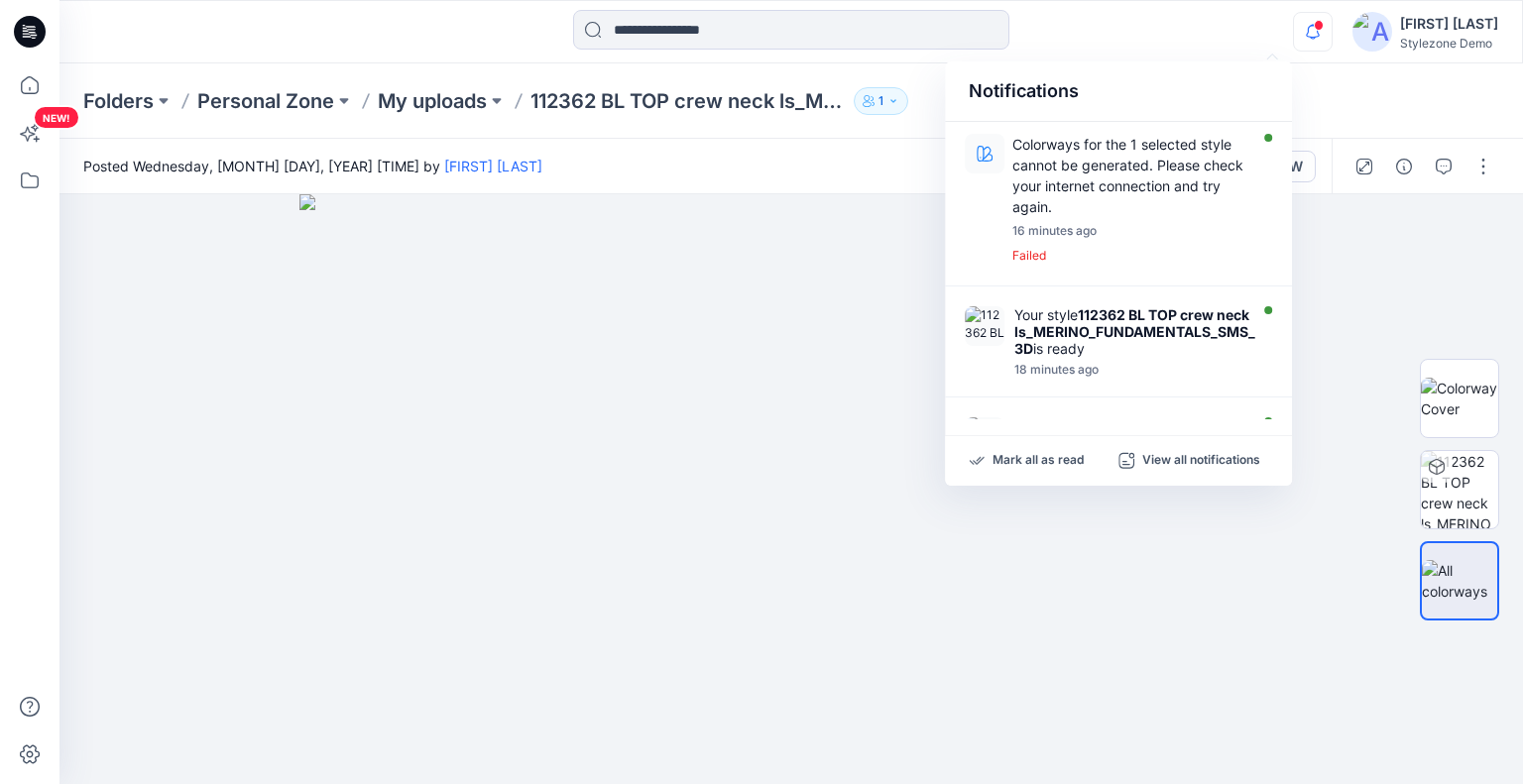 click on "Posted Wednesday, [MONTH] [DAY], [YEAR] [TIME] by   [FIRST] [LAST]   Set Status" at bounding box center [570, 166] 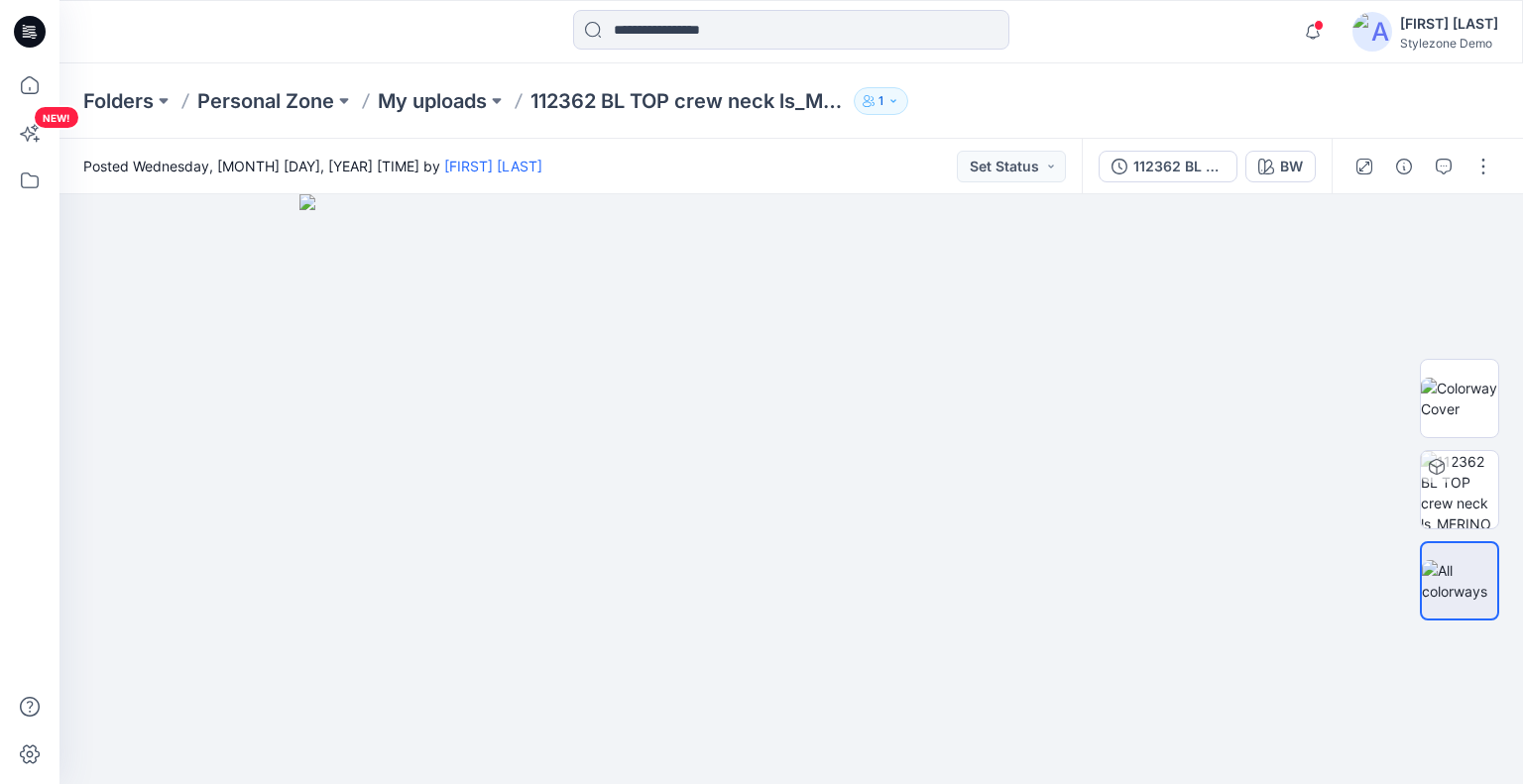 click on "Folders Personal Zone My uploads 112362 BL TOP crew neck ls_MERINO_FUNDAMENTALS_SMS_3D 1" at bounding box center [714, 101] 